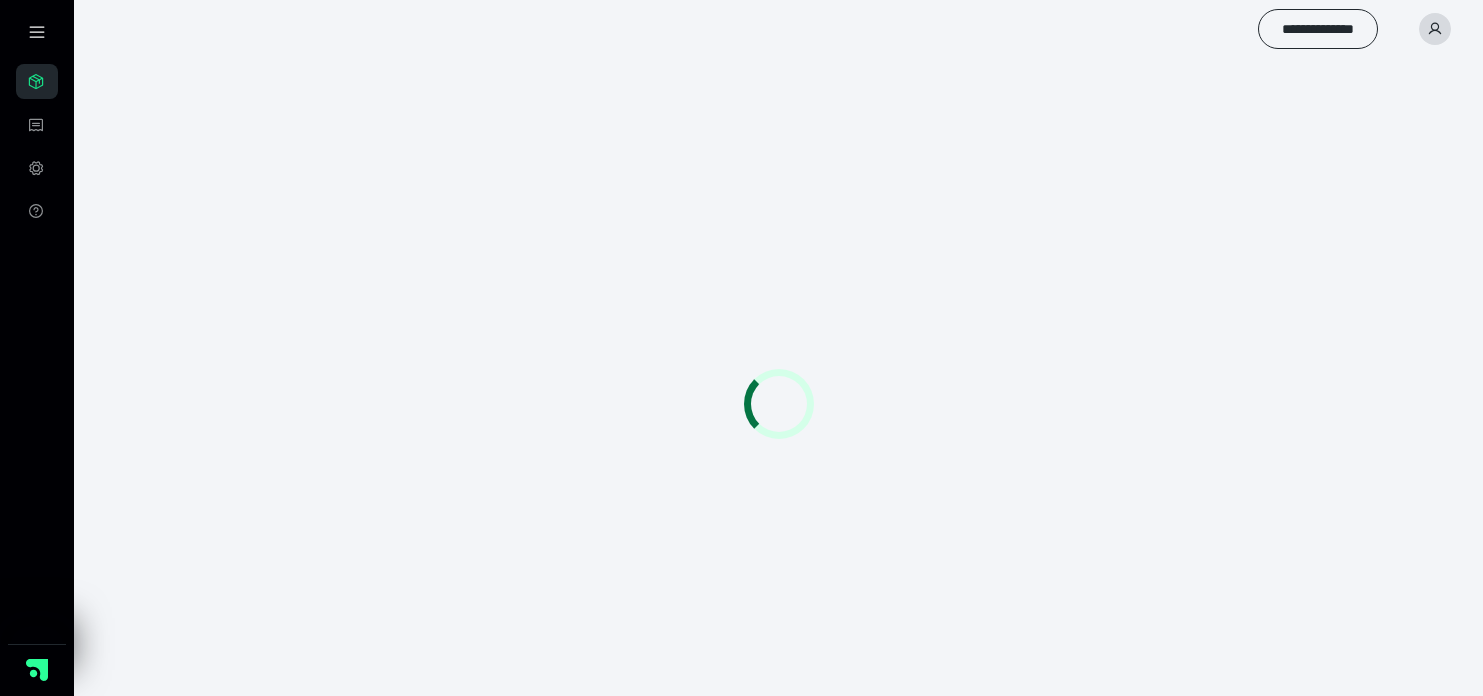 scroll, scrollTop: 0, scrollLeft: 0, axis: both 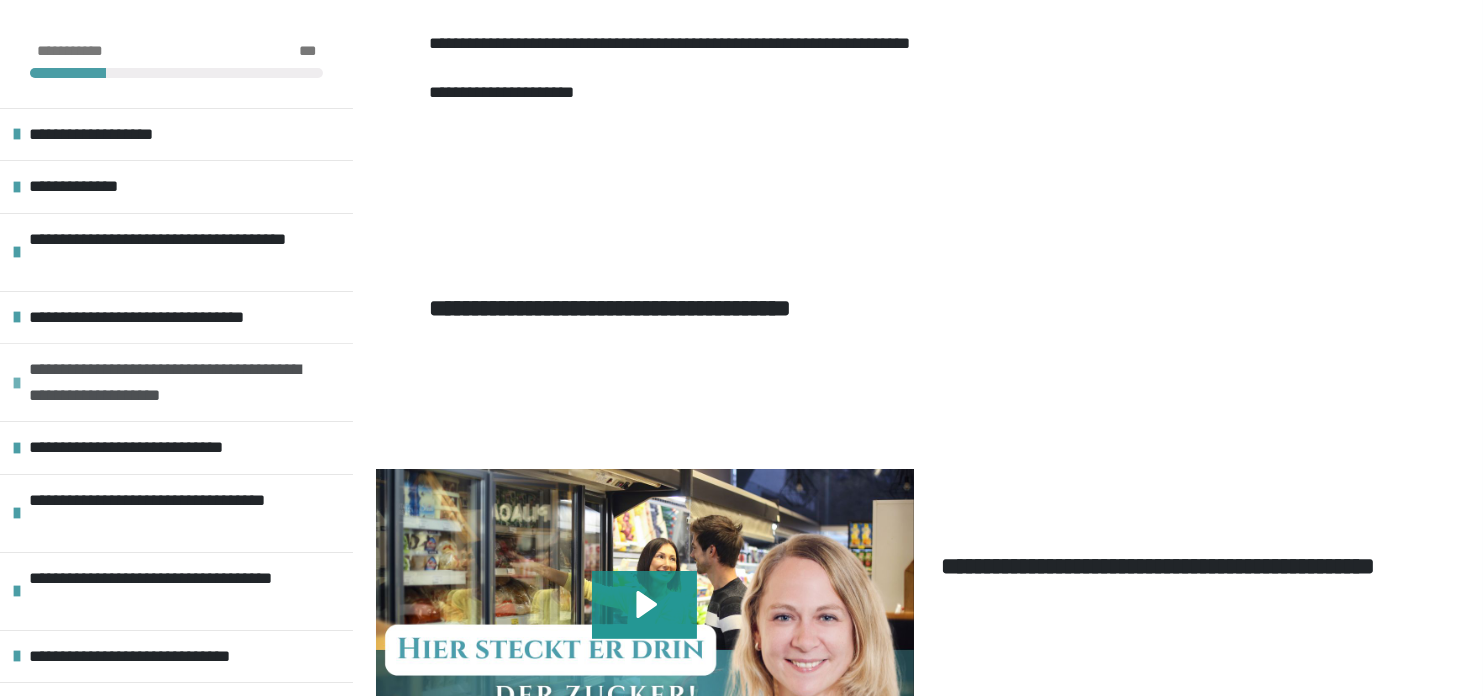 click on "**********" at bounding box center (178, 382) 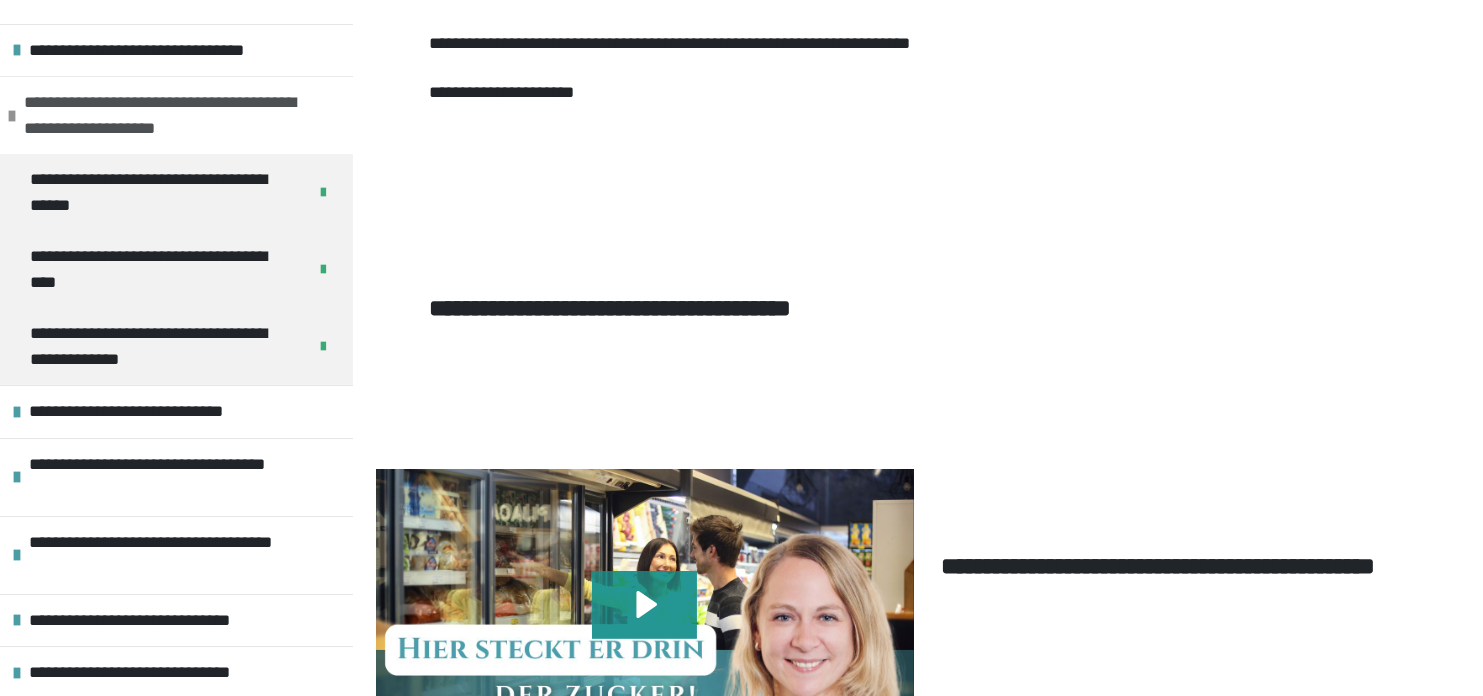 scroll, scrollTop: 300, scrollLeft: 0, axis: vertical 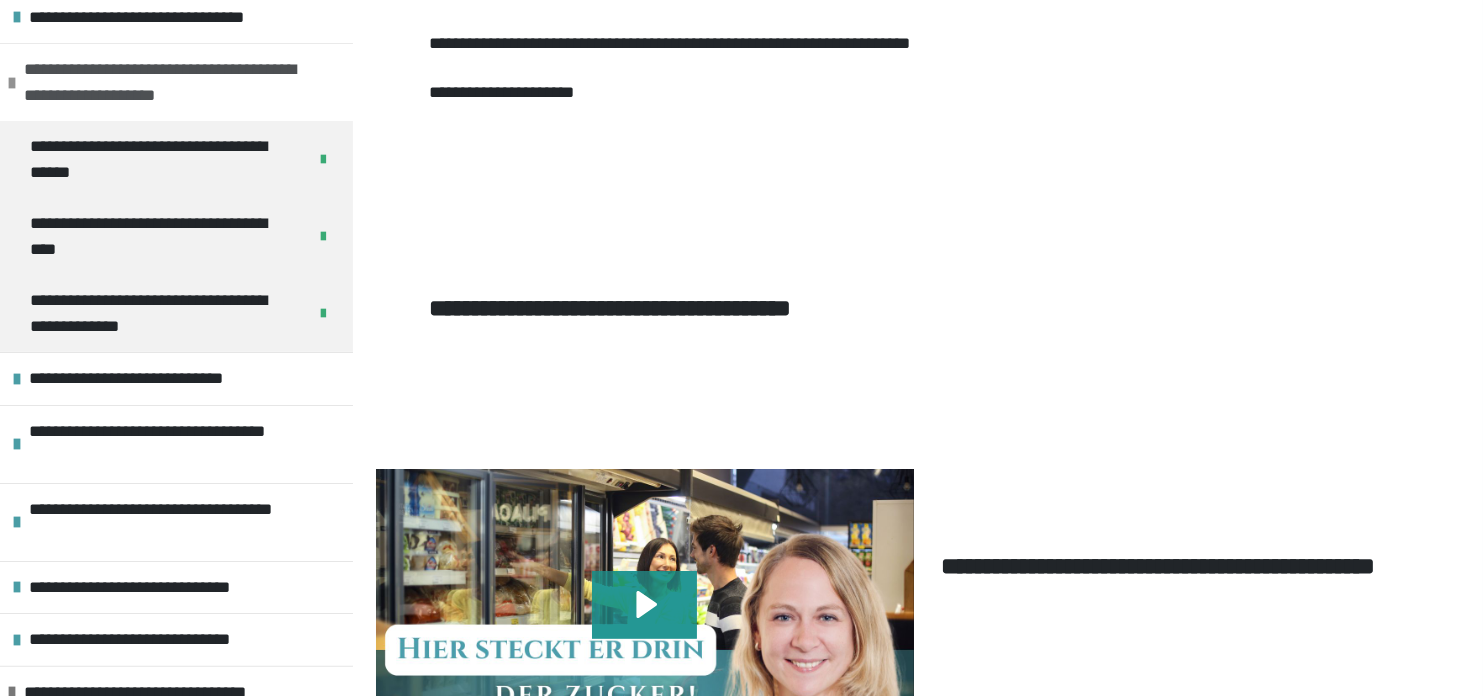 click on "**********" at bounding box center [153, 379] 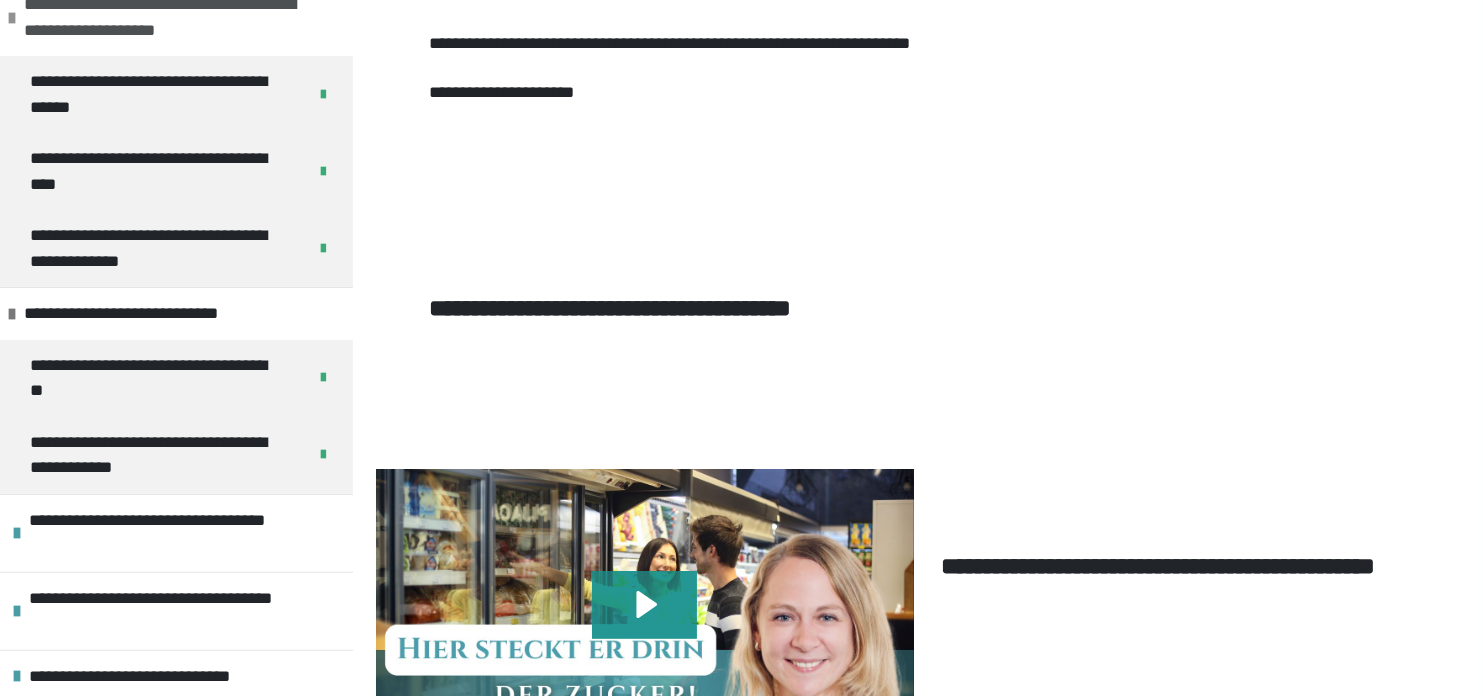 scroll, scrollTop: 400, scrollLeft: 0, axis: vertical 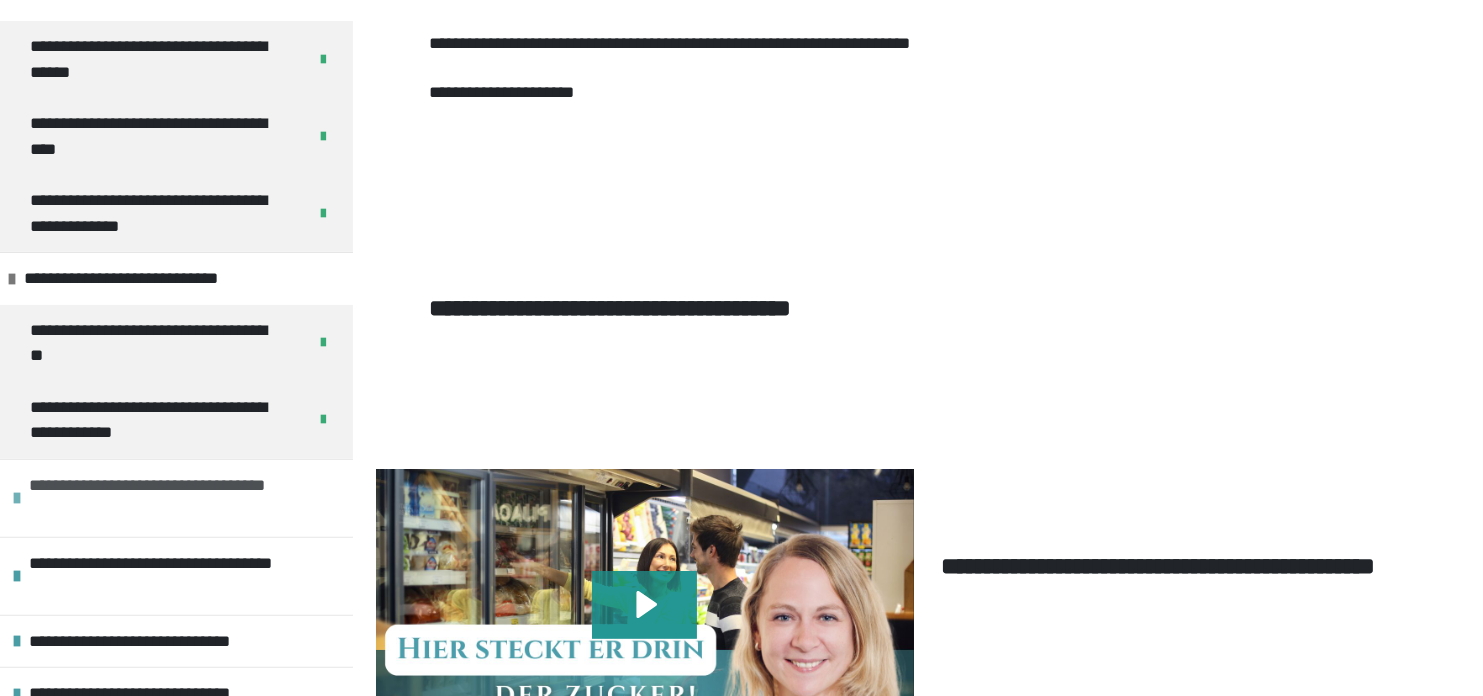 click on "**********" at bounding box center [178, 498] 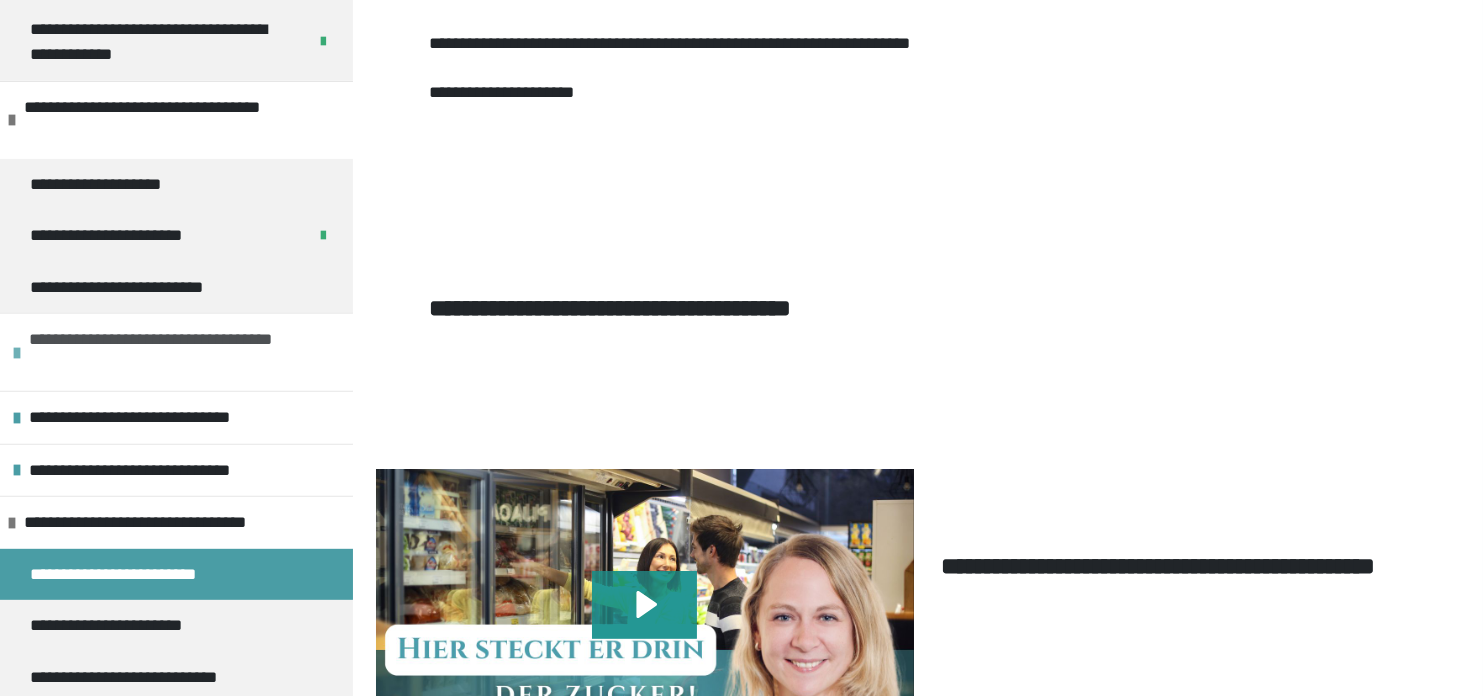 scroll, scrollTop: 800, scrollLeft: 0, axis: vertical 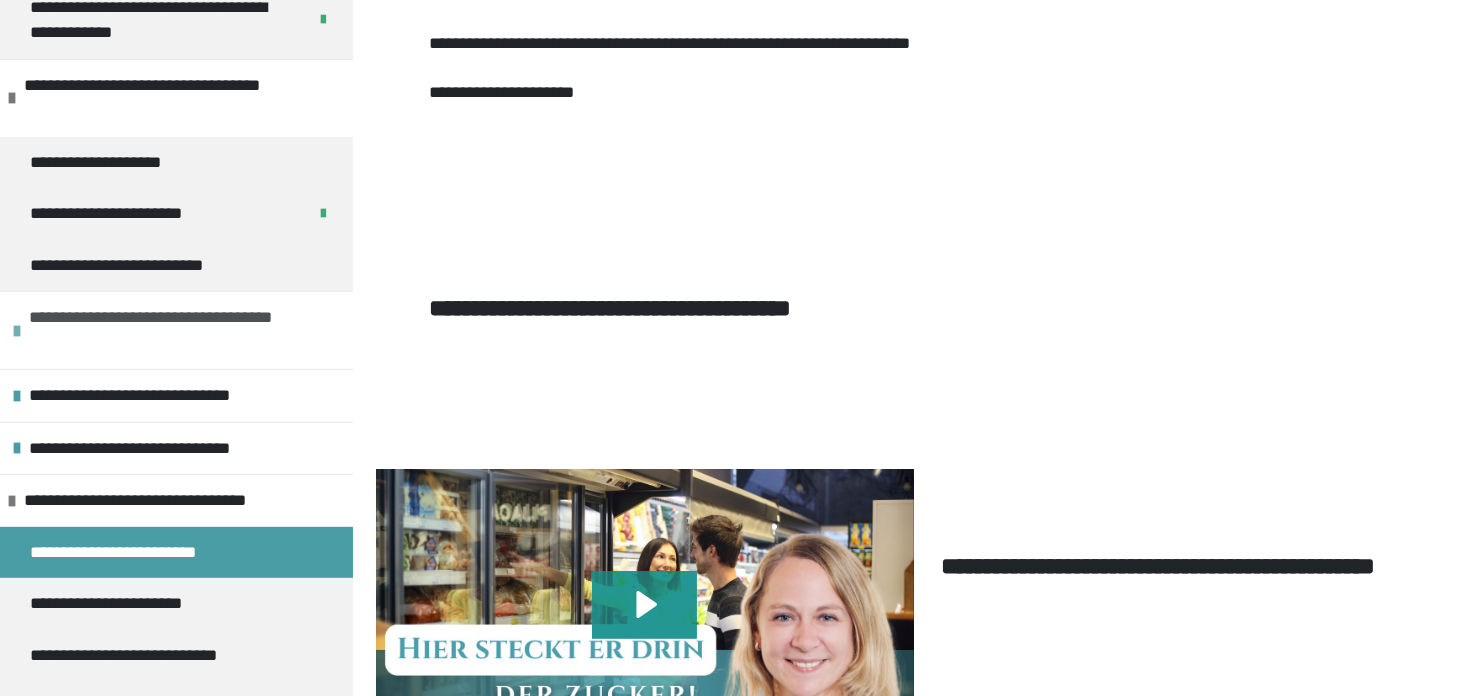 click on "**********" at bounding box center [178, 330] 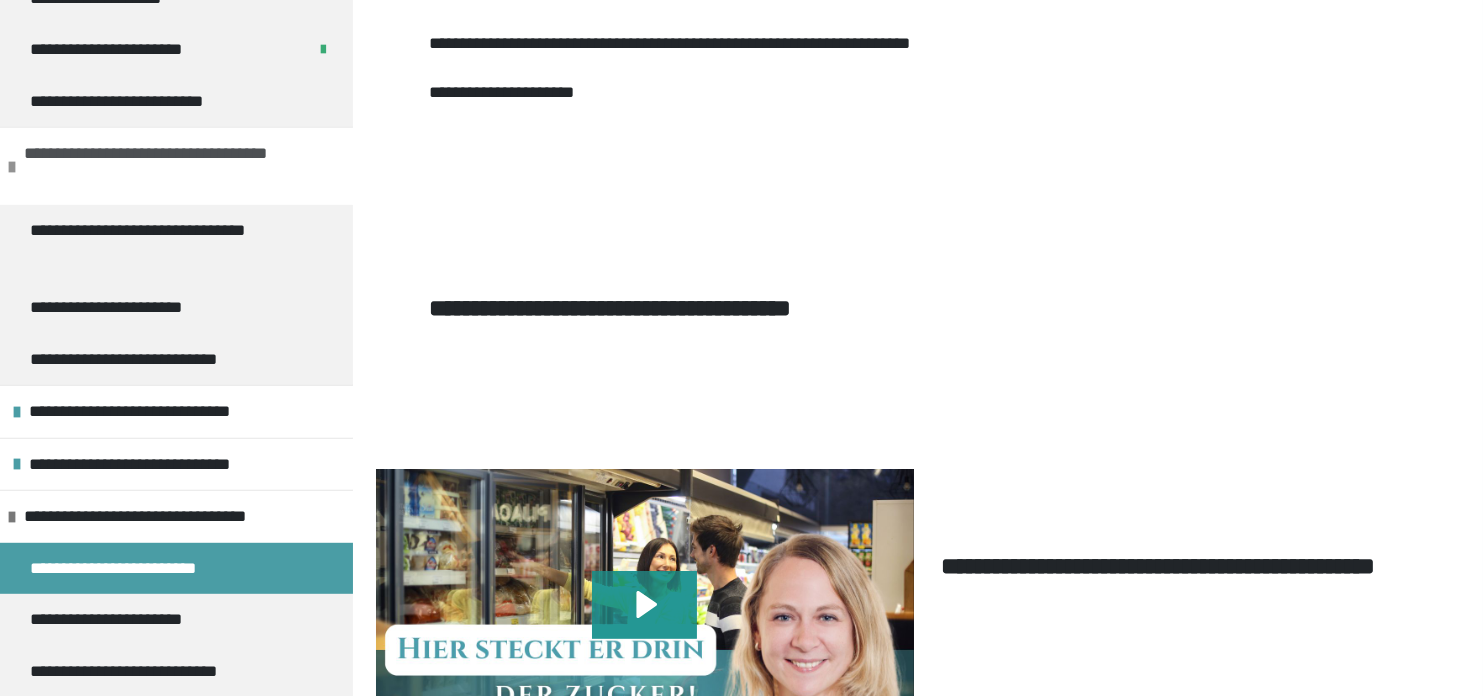 scroll, scrollTop: 1000, scrollLeft: 0, axis: vertical 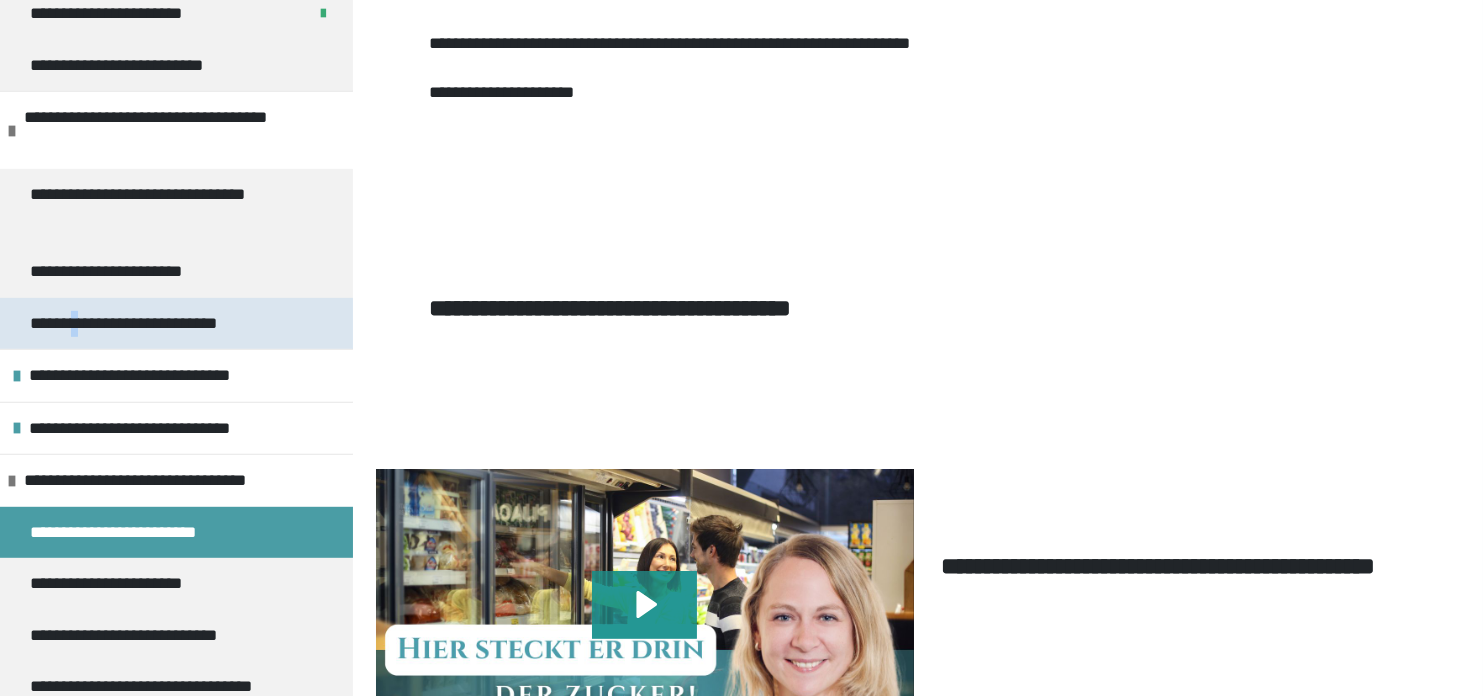 drag, startPoint x: 140, startPoint y: 324, endPoint x: 88, endPoint y: 323, distance: 52.009613 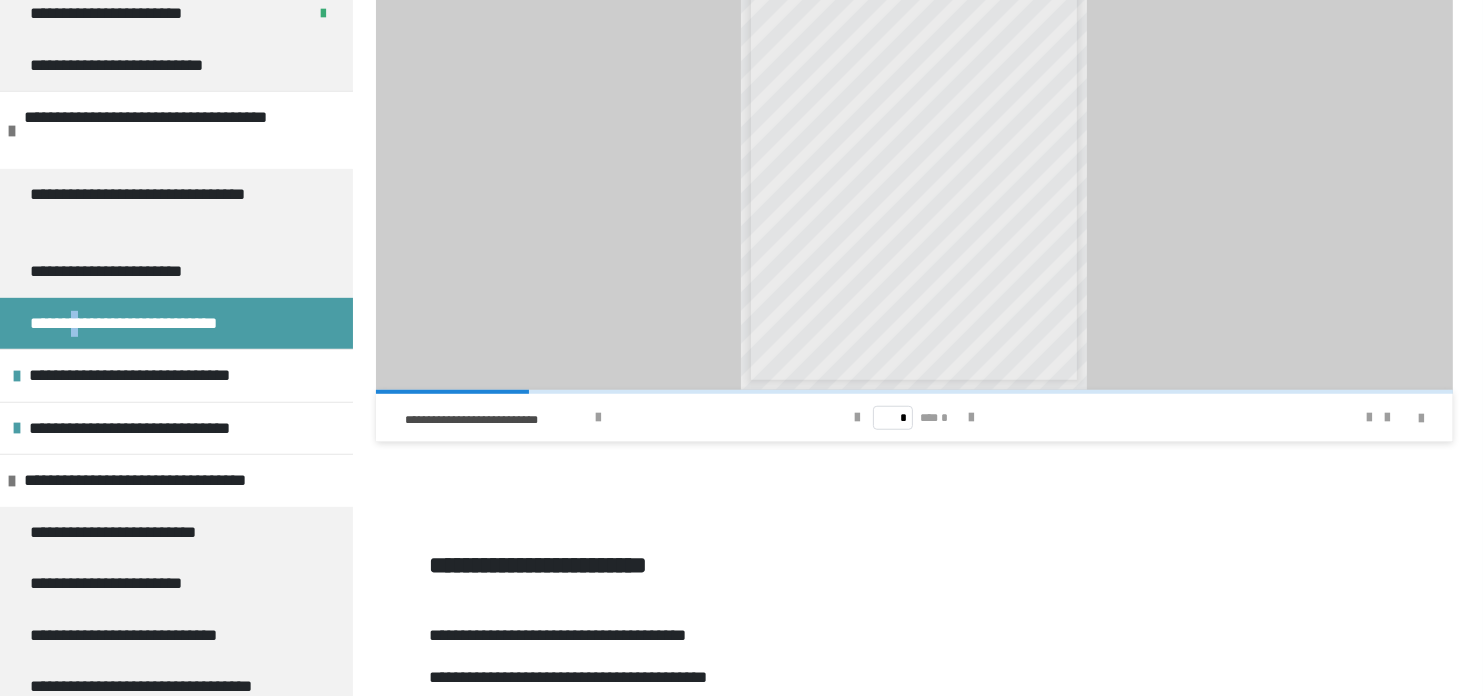 scroll, scrollTop: 1659, scrollLeft: 0, axis: vertical 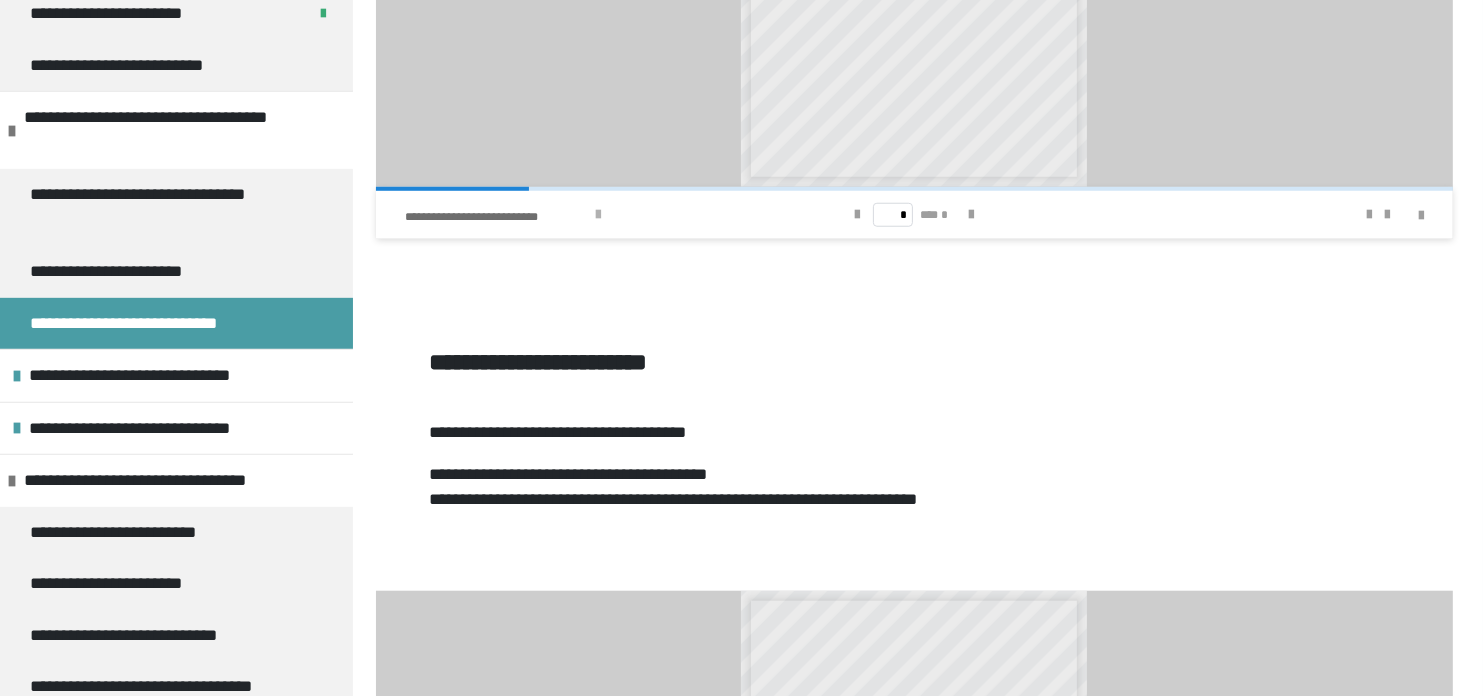 click at bounding box center [598, 215] 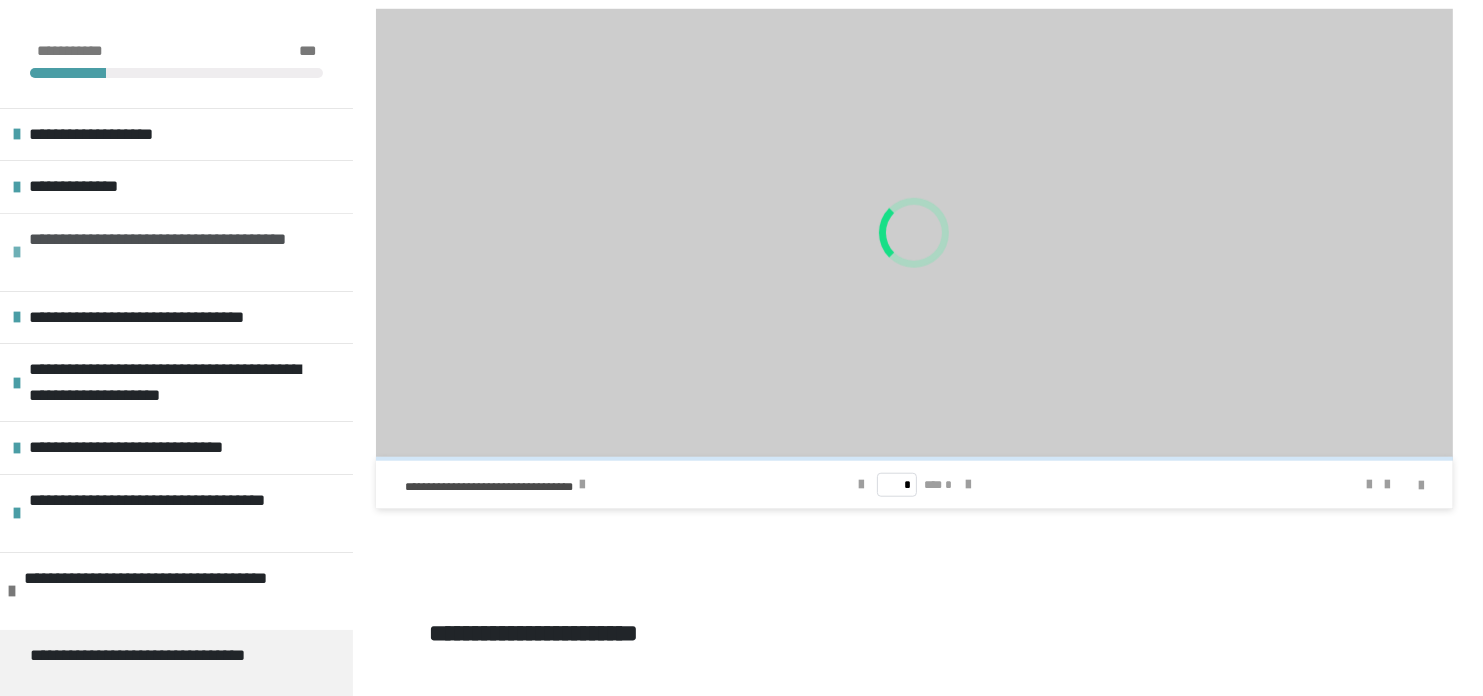 scroll, scrollTop: 1659, scrollLeft: 0, axis: vertical 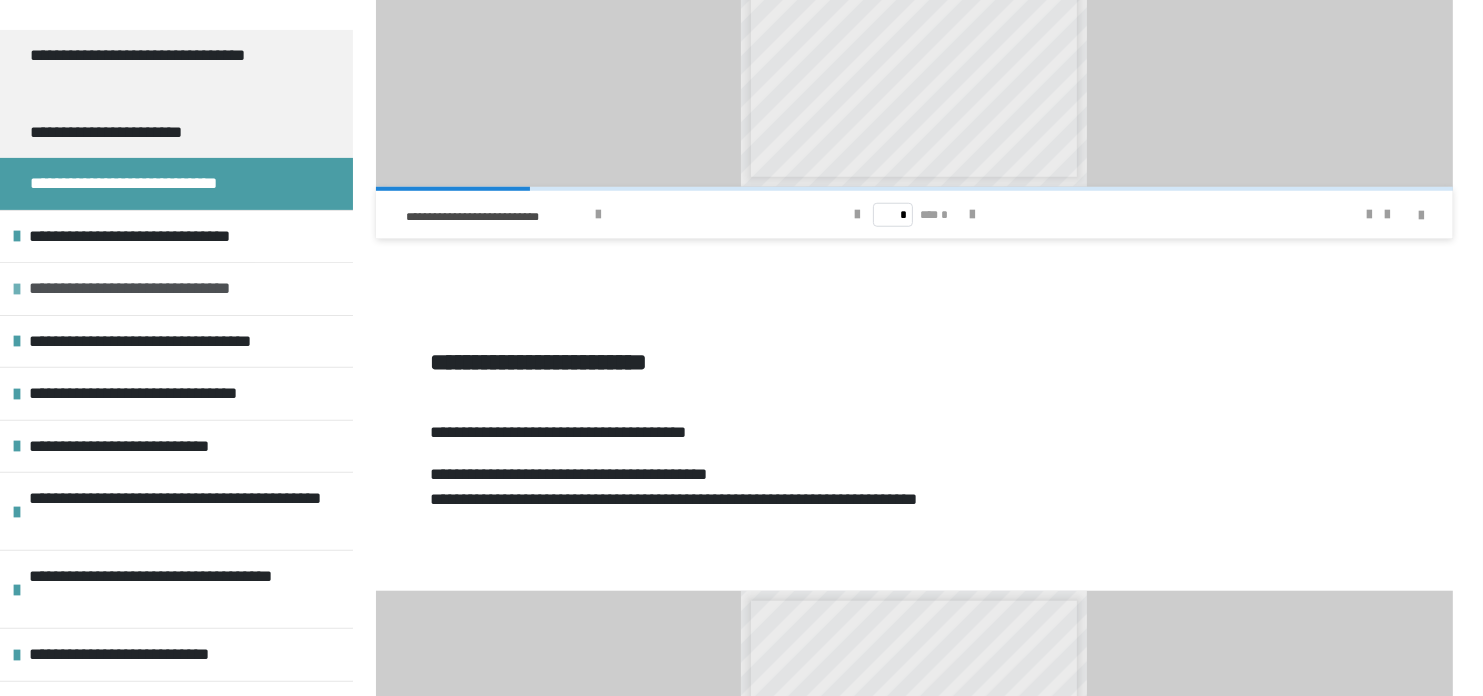 click on "**********" at bounding box center (166, 289) 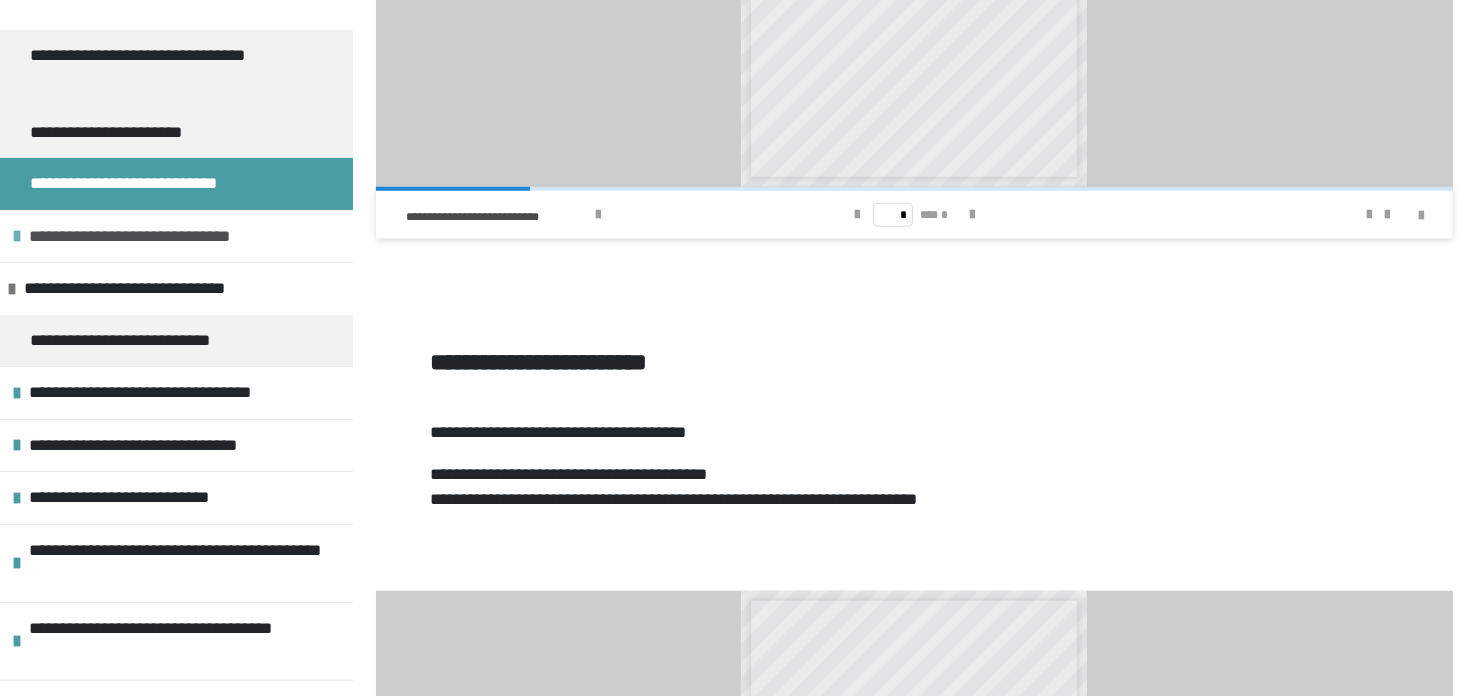 click on "**********" at bounding box center (153, 237) 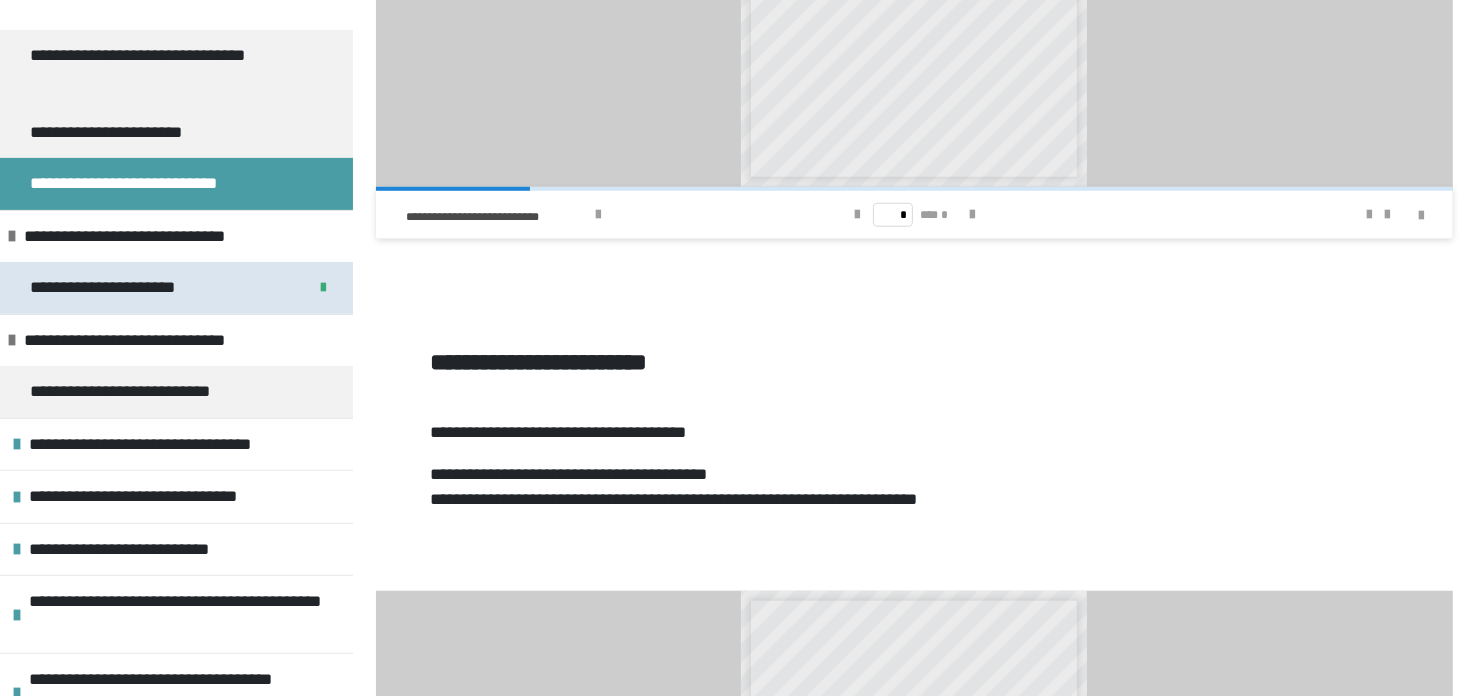 click on "**********" at bounding box center (124, 288) 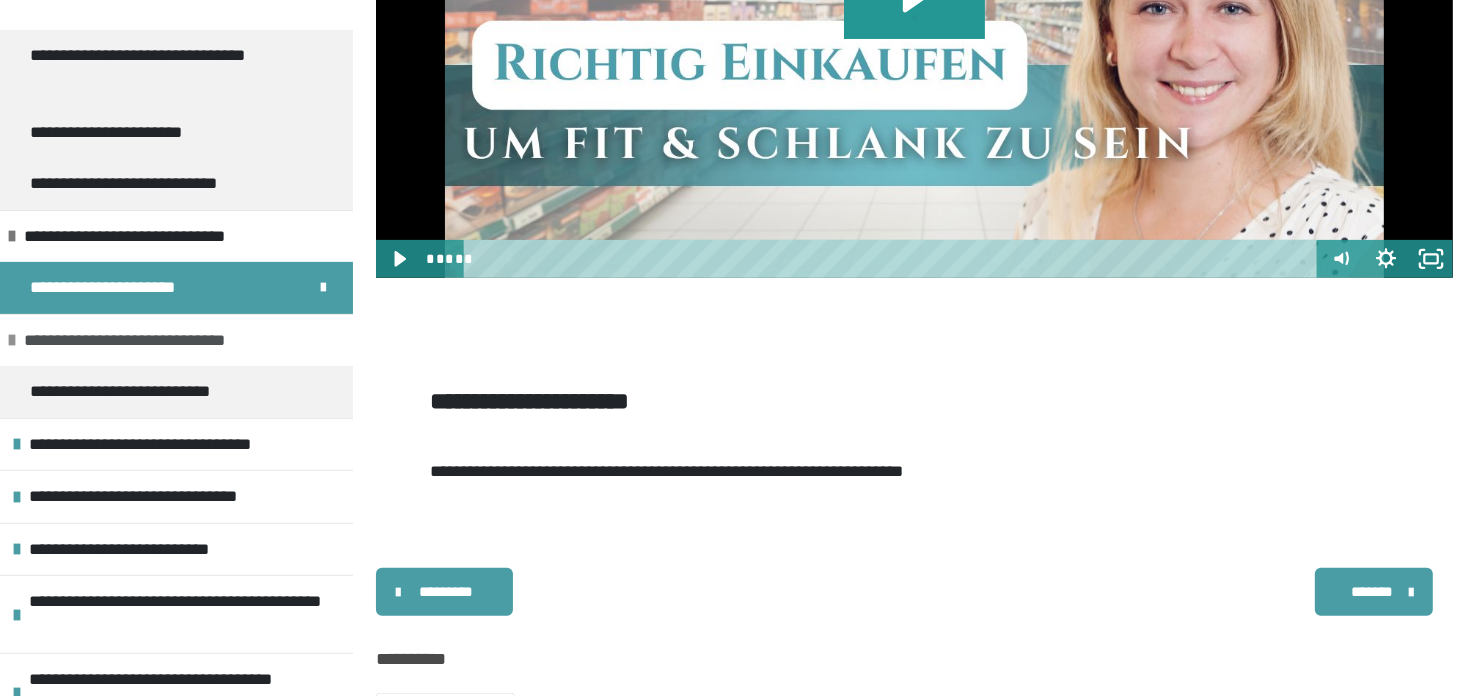 scroll, scrollTop: 859, scrollLeft: 0, axis: vertical 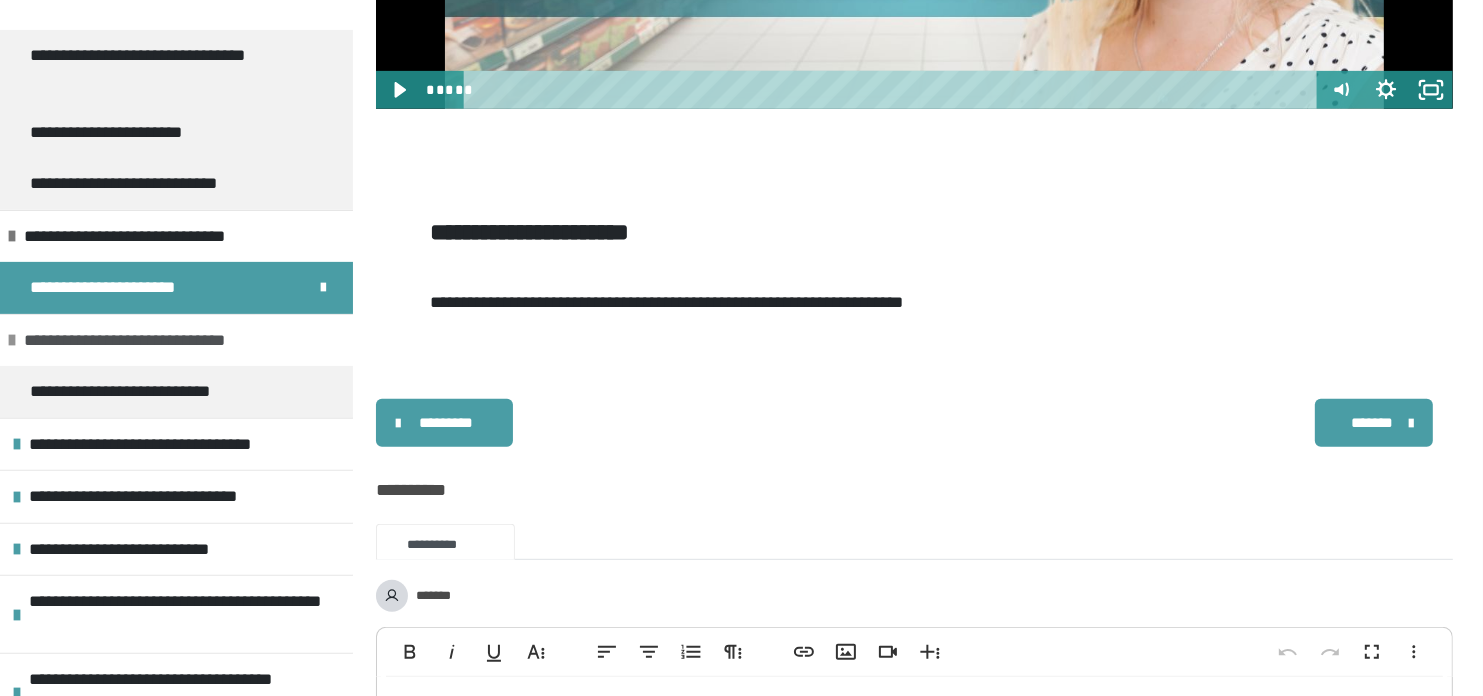 click on "**********" at bounding box center [161, 341] 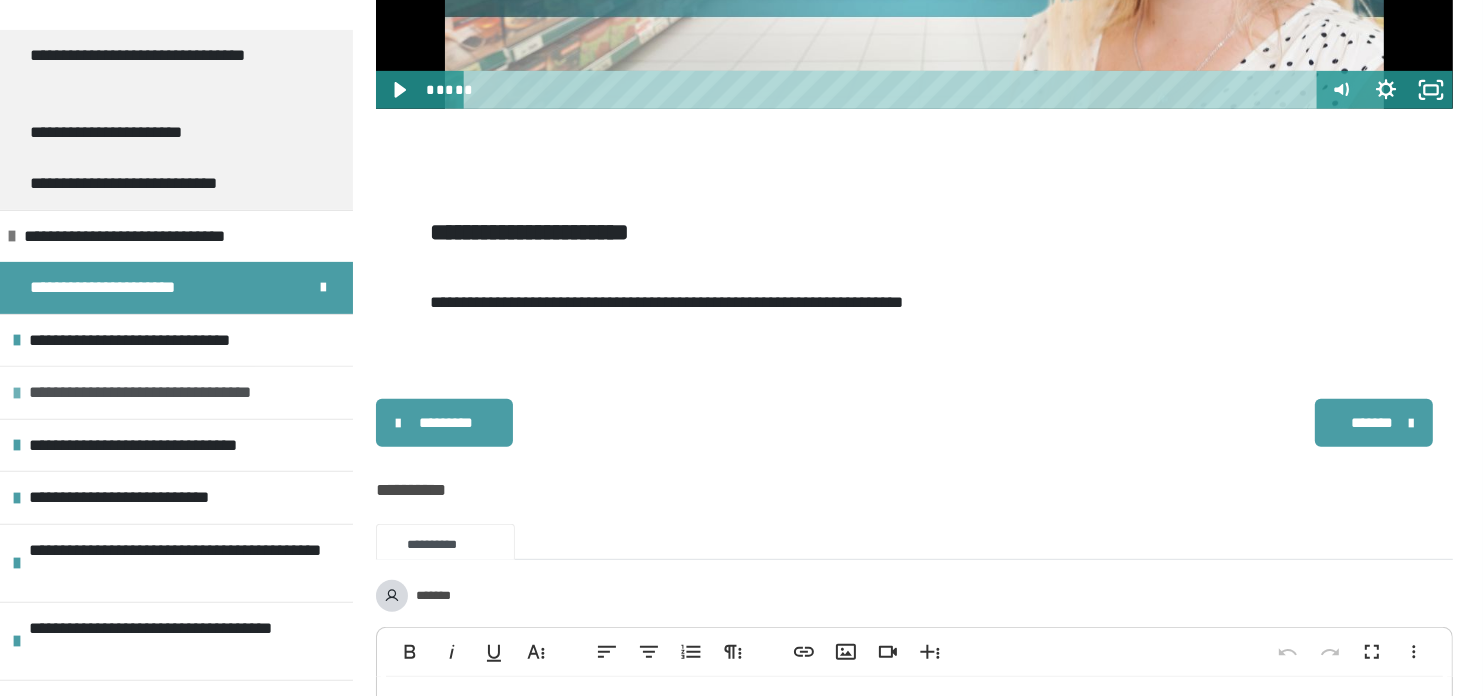 click on "**********" at bounding box center (176, 393) 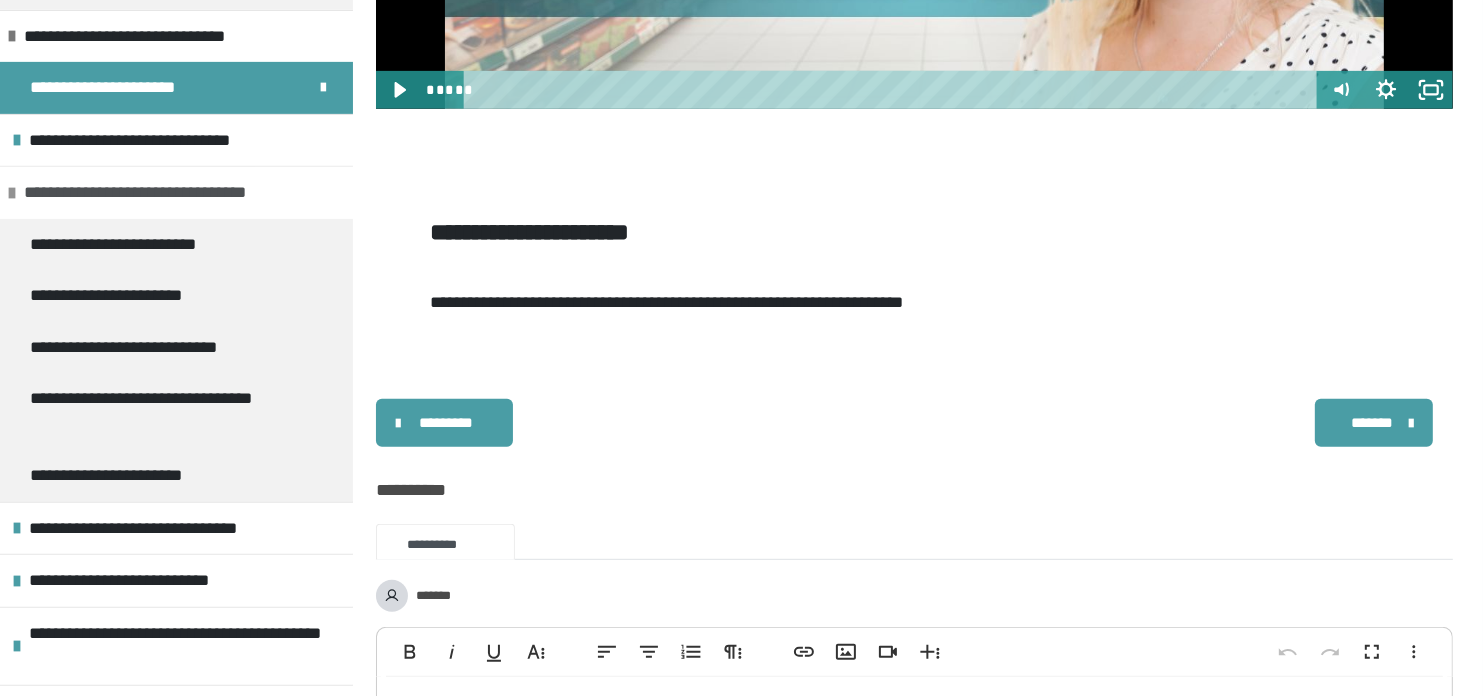 scroll, scrollTop: 900, scrollLeft: 0, axis: vertical 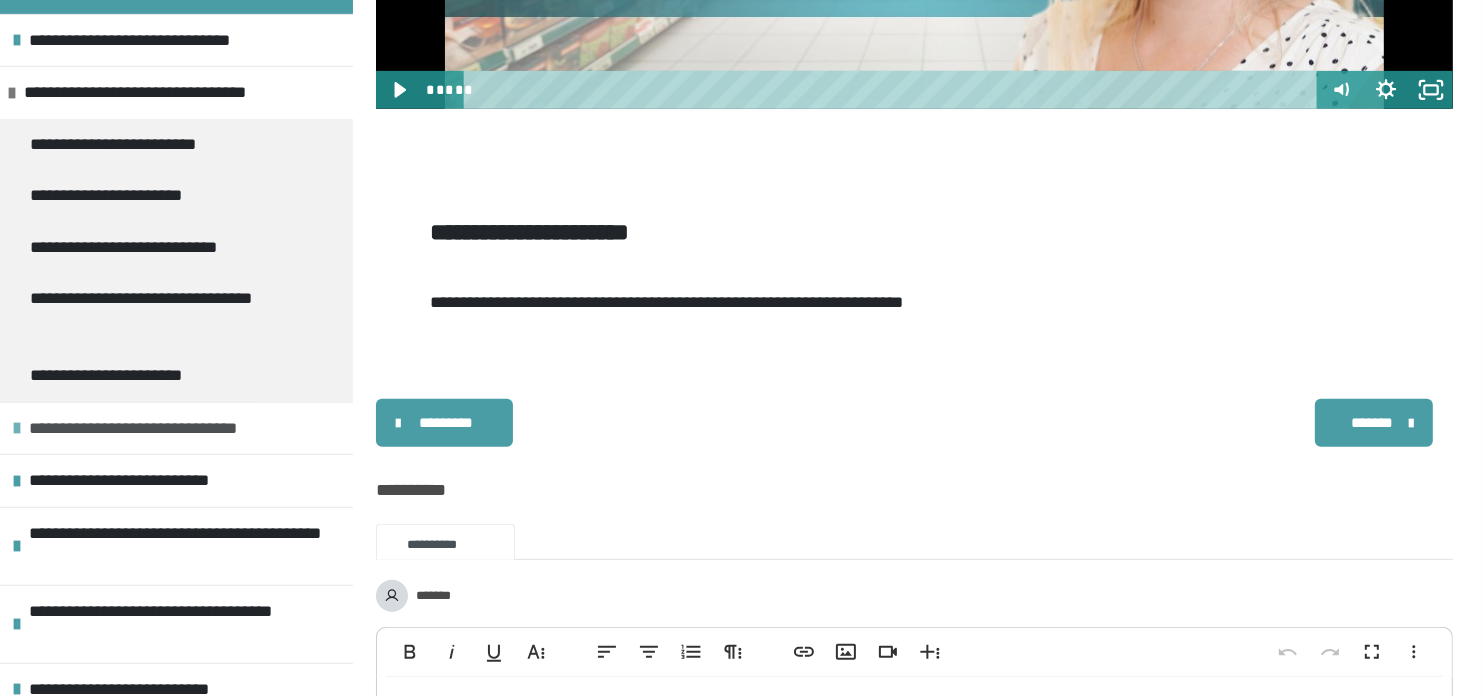 click on "**********" at bounding box center [167, 429] 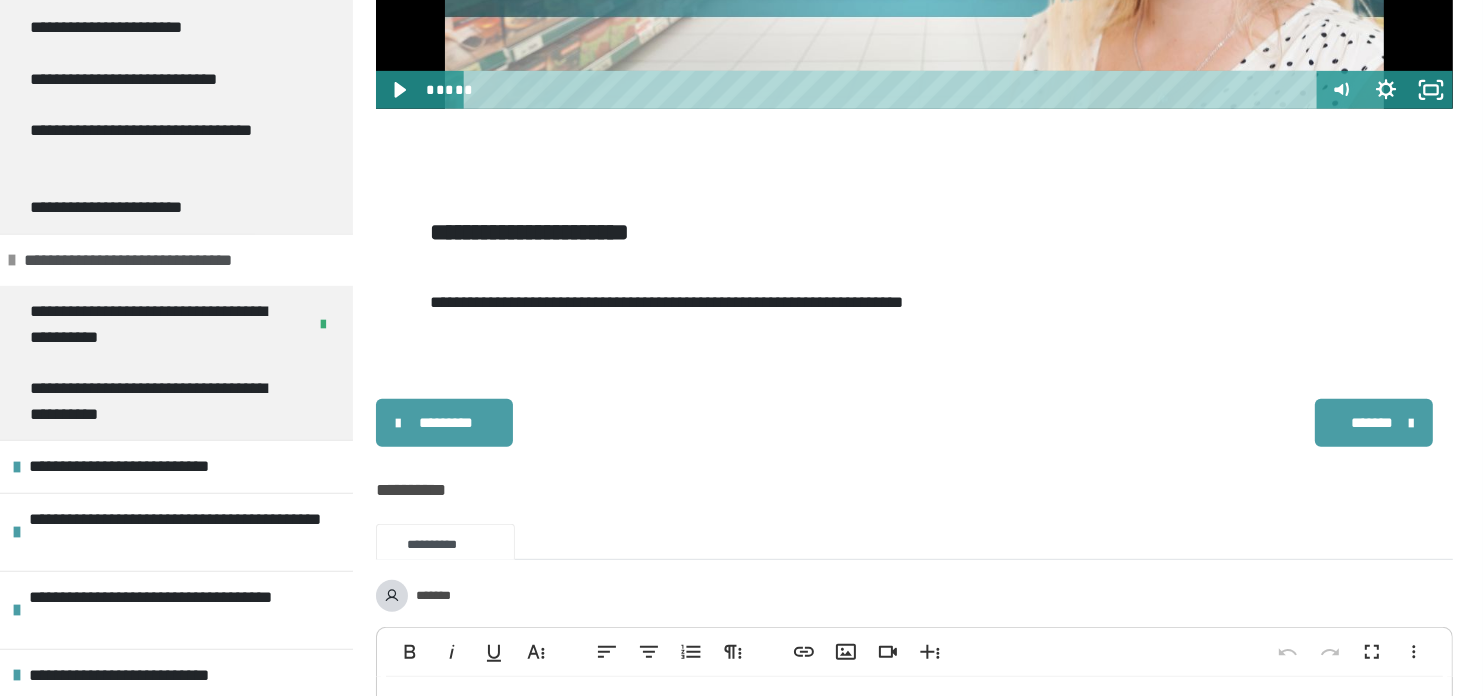 scroll, scrollTop: 1100, scrollLeft: 0, axis: vertical 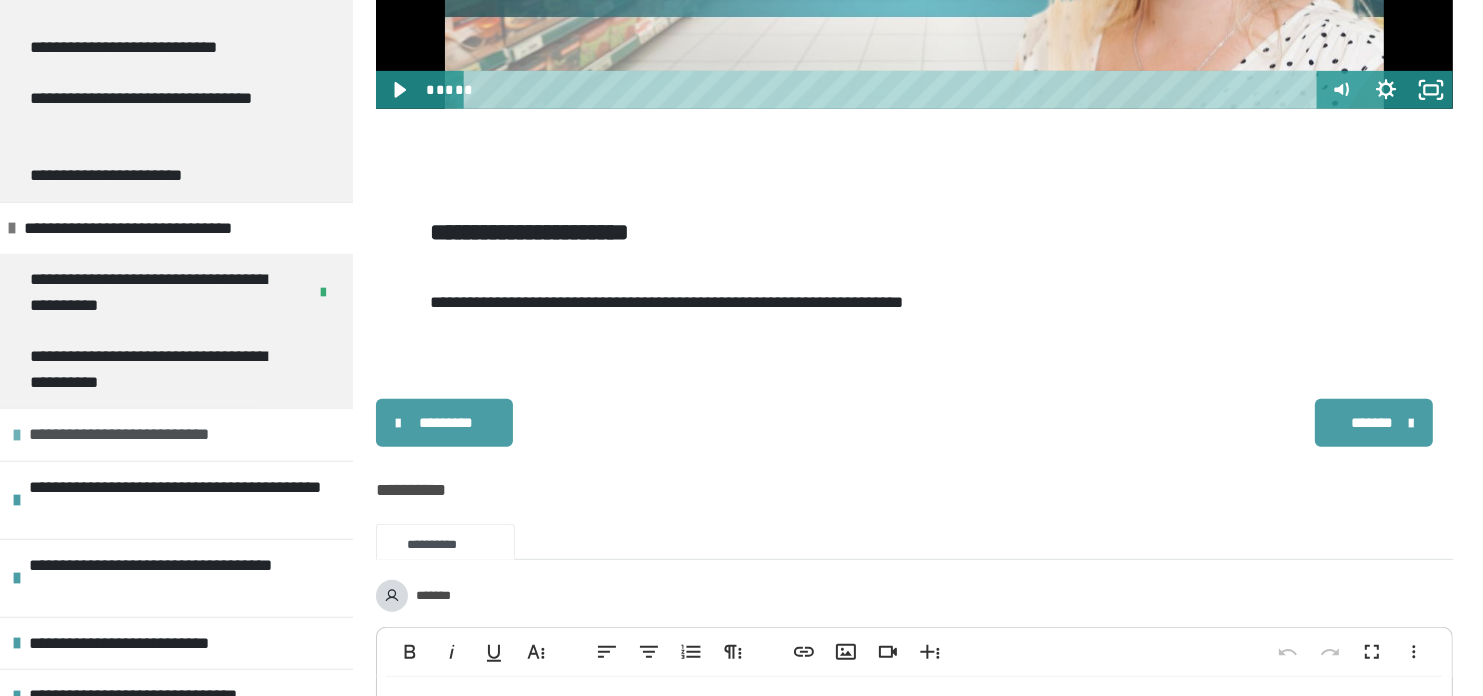 click on "**********" at bounding box center (145, 435) 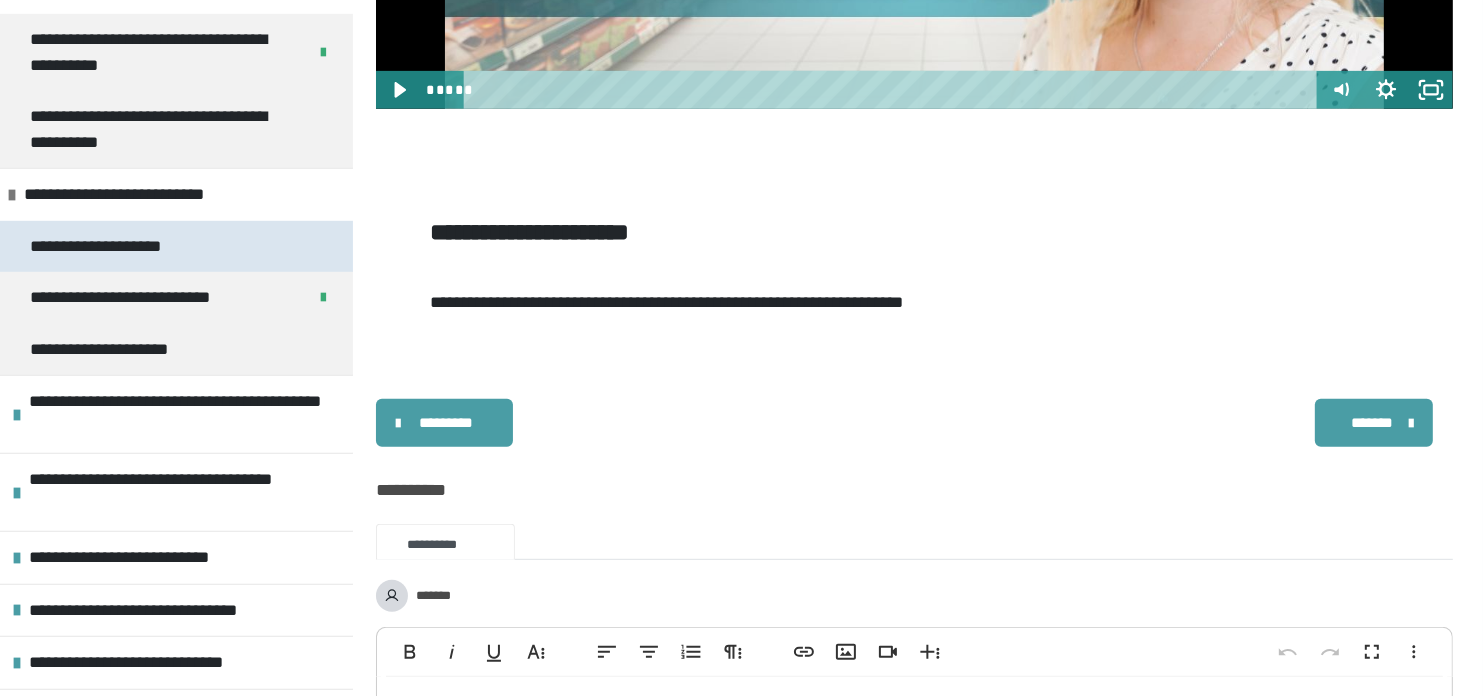 scroll, scrollTop: 1400, scrollLeft: 0, axis: vertical 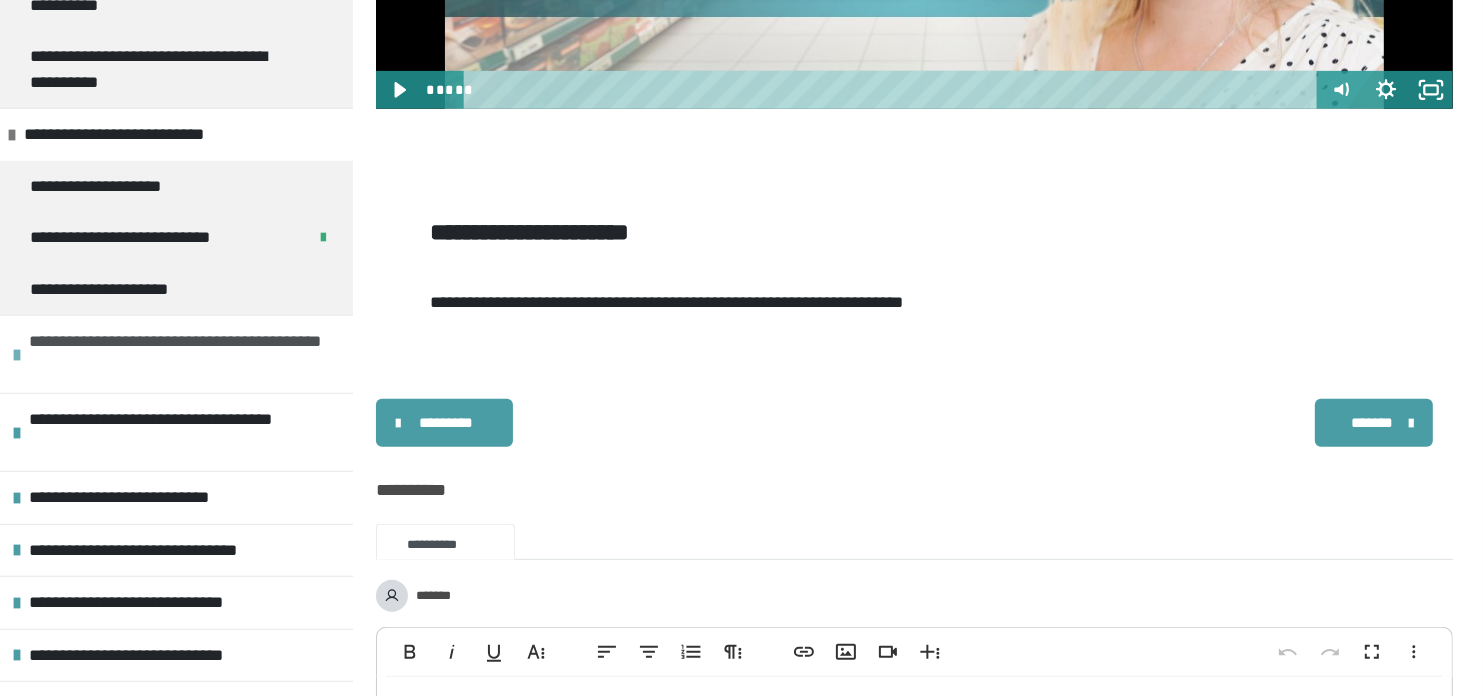 click on "**********" at bounding box center [178, 354] 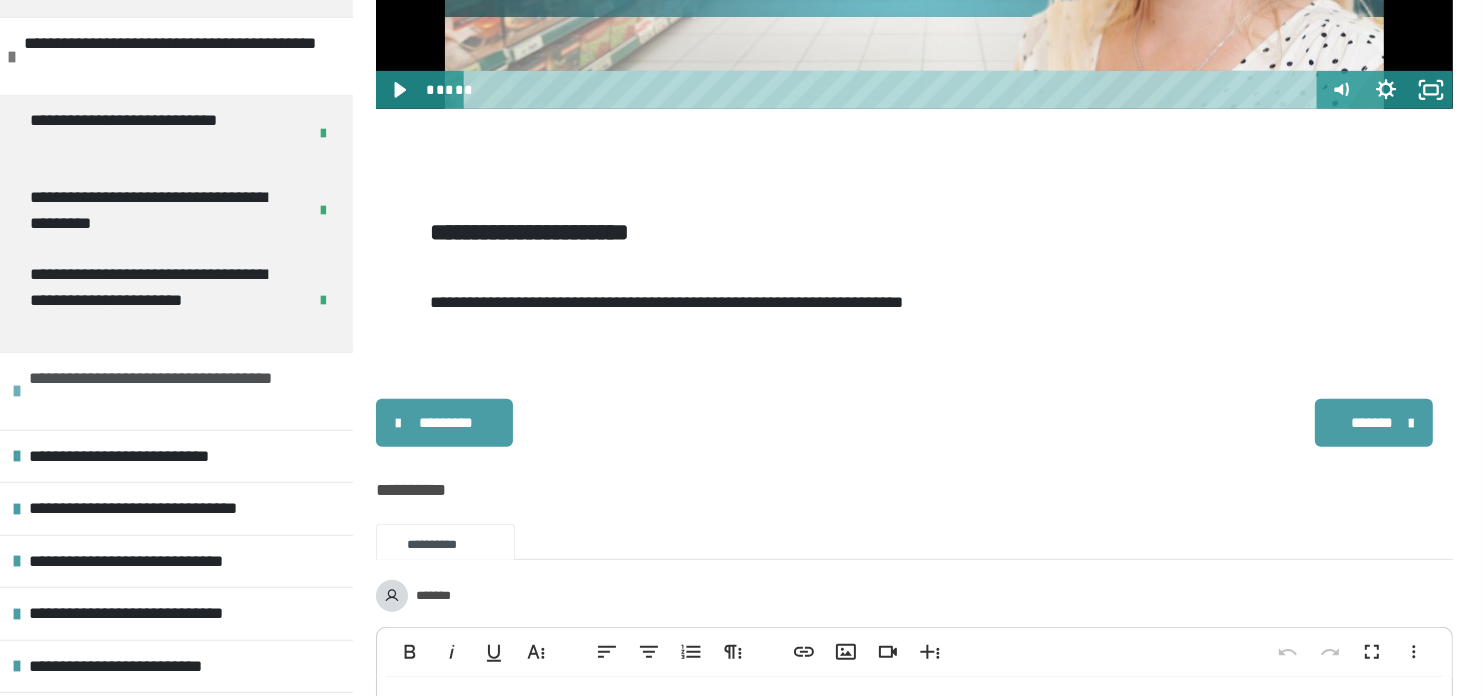 scroll, scrollTop: 1700, scrollLeft: 0, axis: vertical 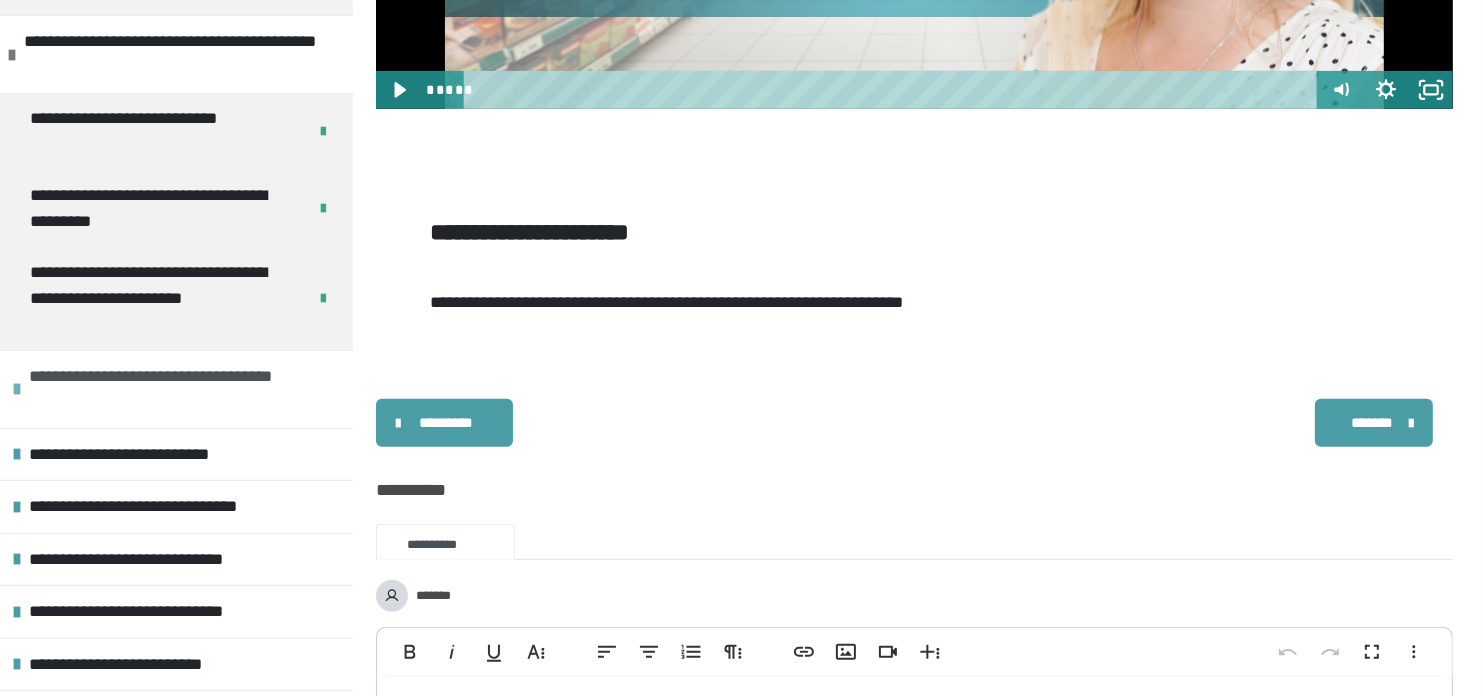click on "**********" at bounding box center (178, 389) 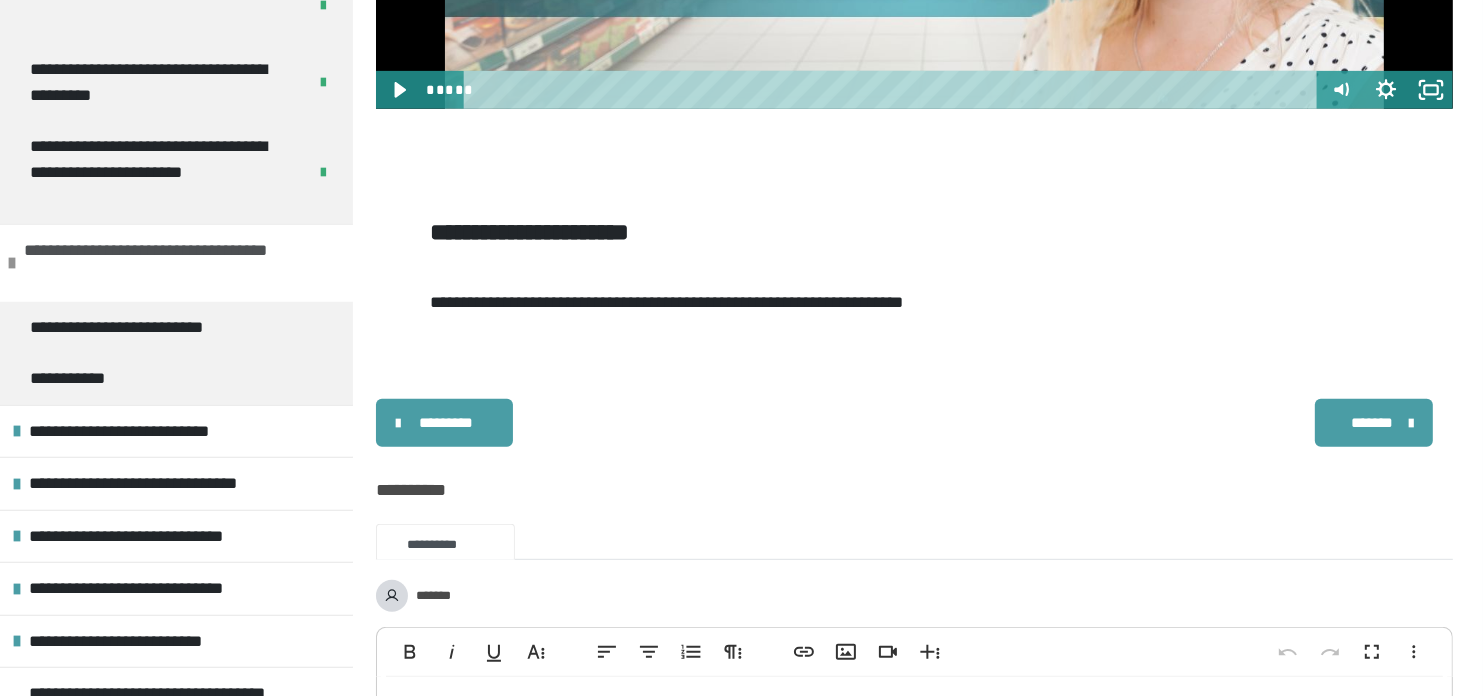 scroll, scrollTop: 1900, scrollLeft: 0, axis: vertical 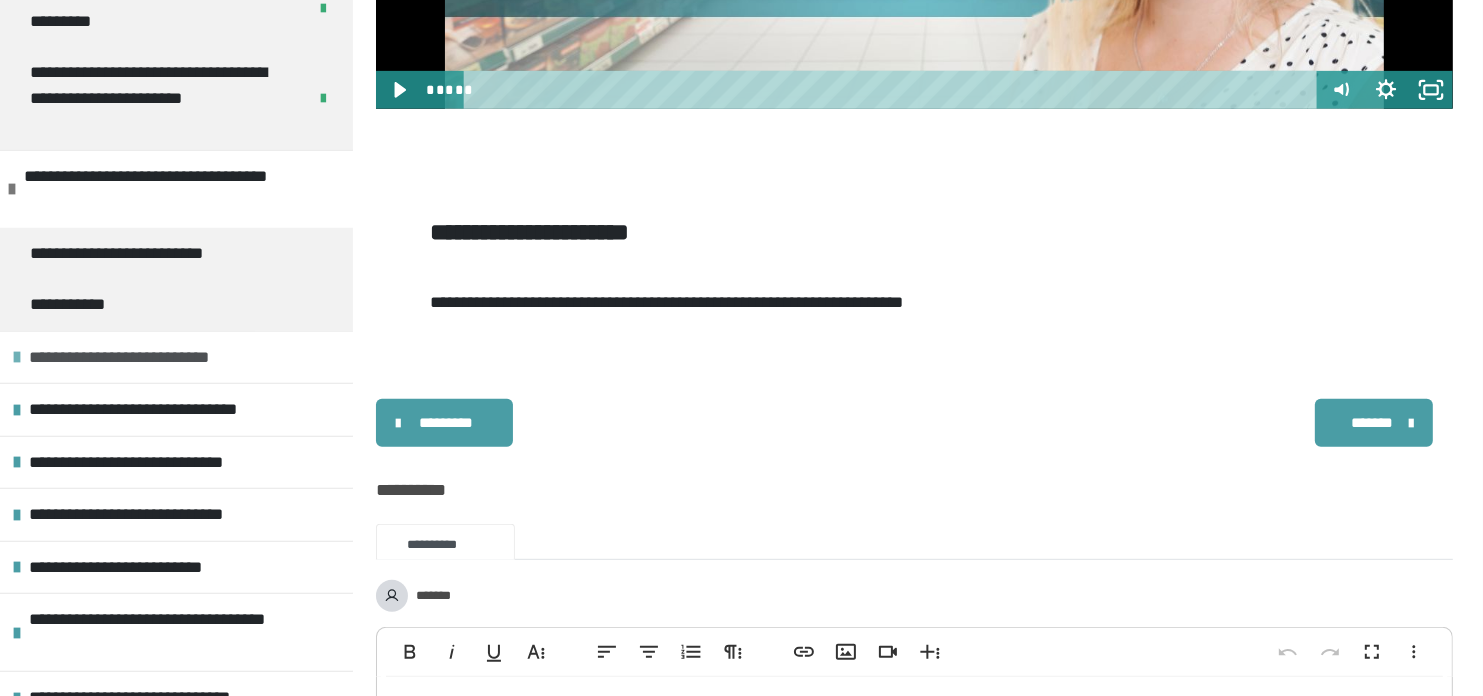 click on "**********" at bounding box center (135, 358) 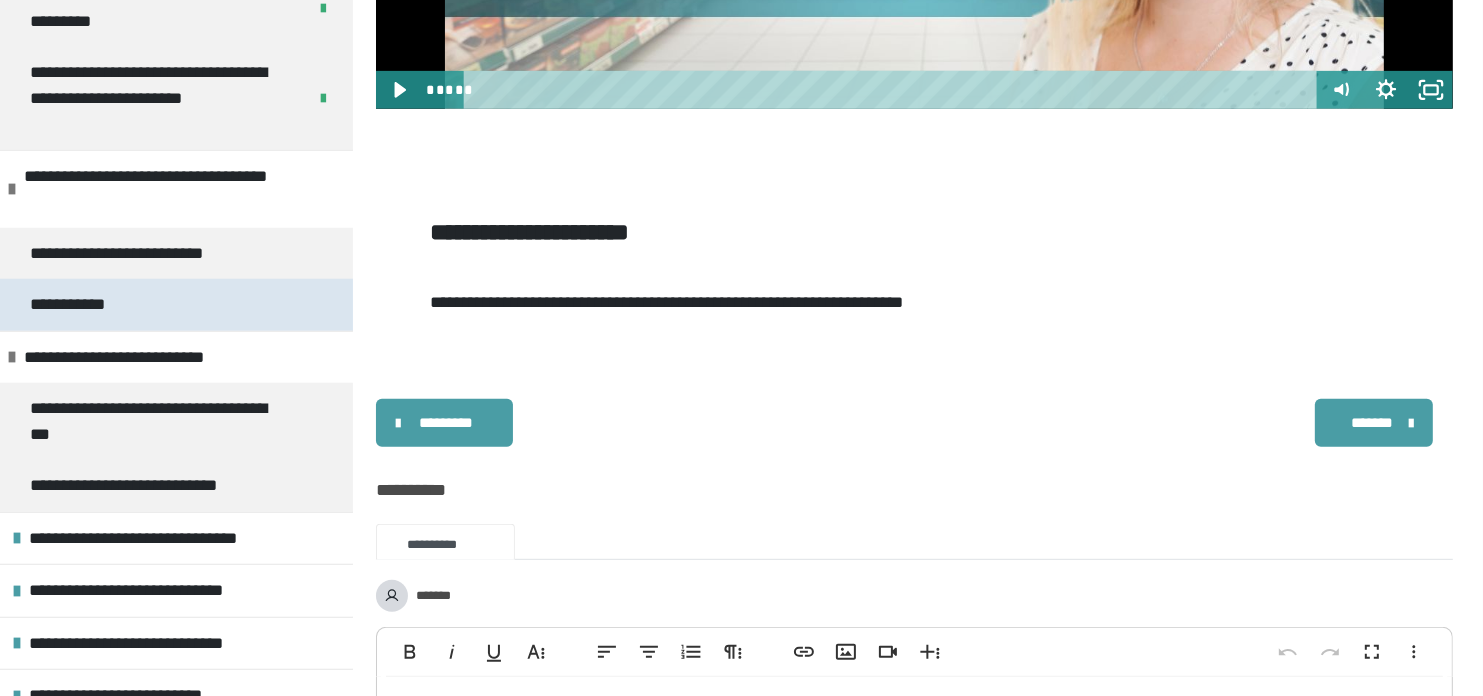 click on "**********" at bounding box center [88, 305] 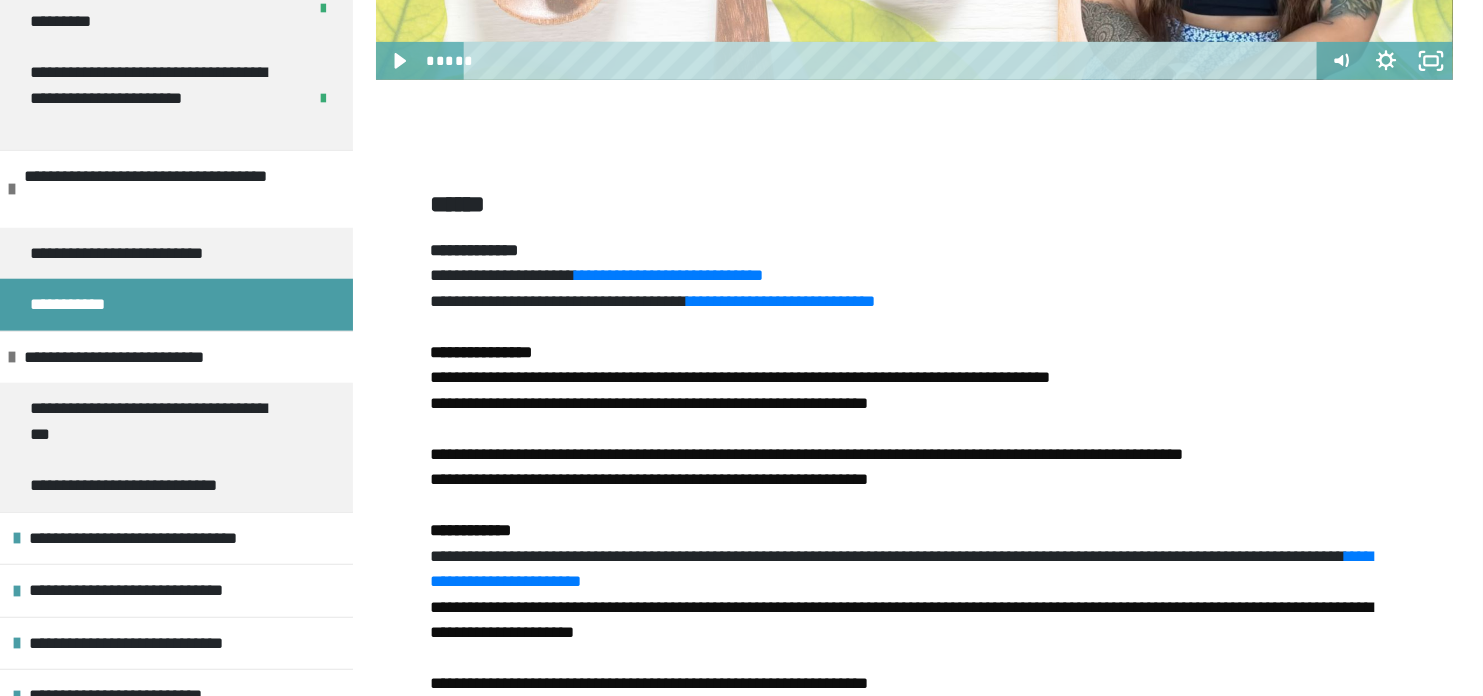 scroll, scrollTop: 1059, scrollLeft: 0, axis: vertical 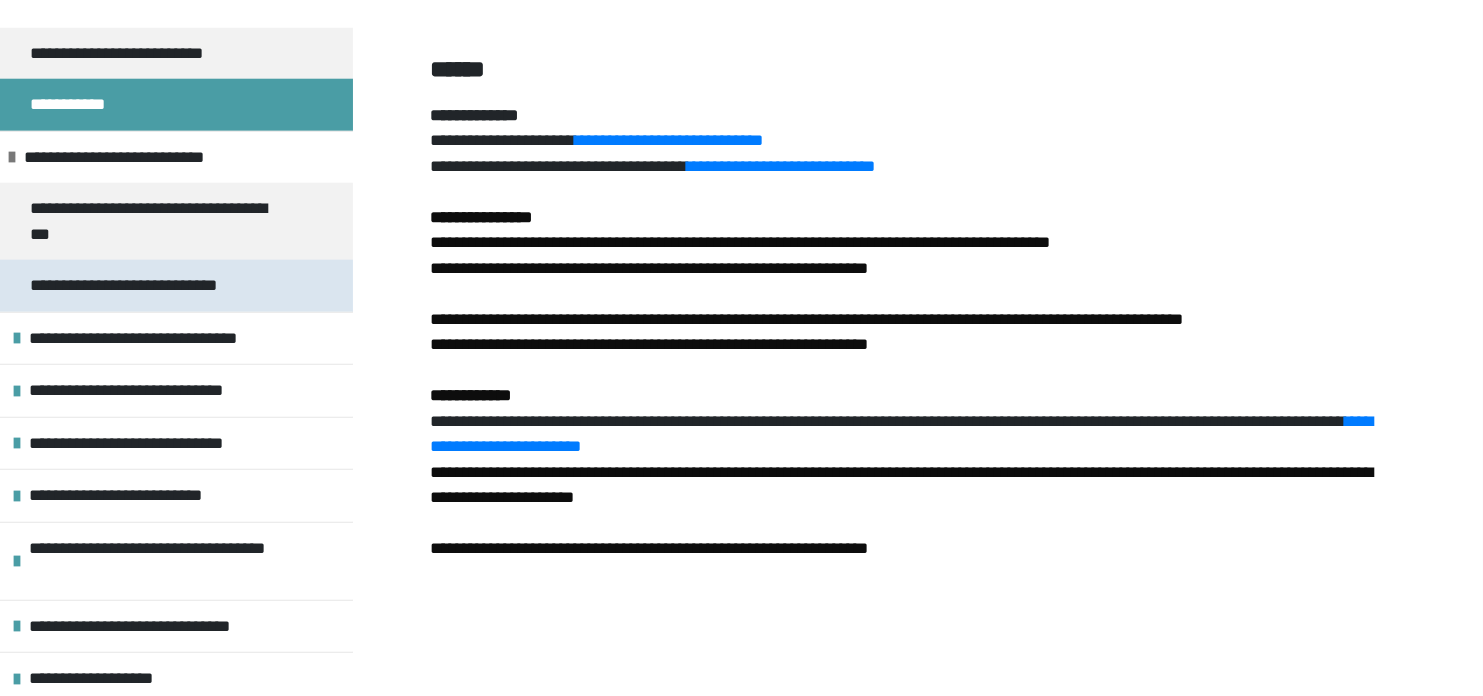 click on "**********" at bounding box center [142, 286] 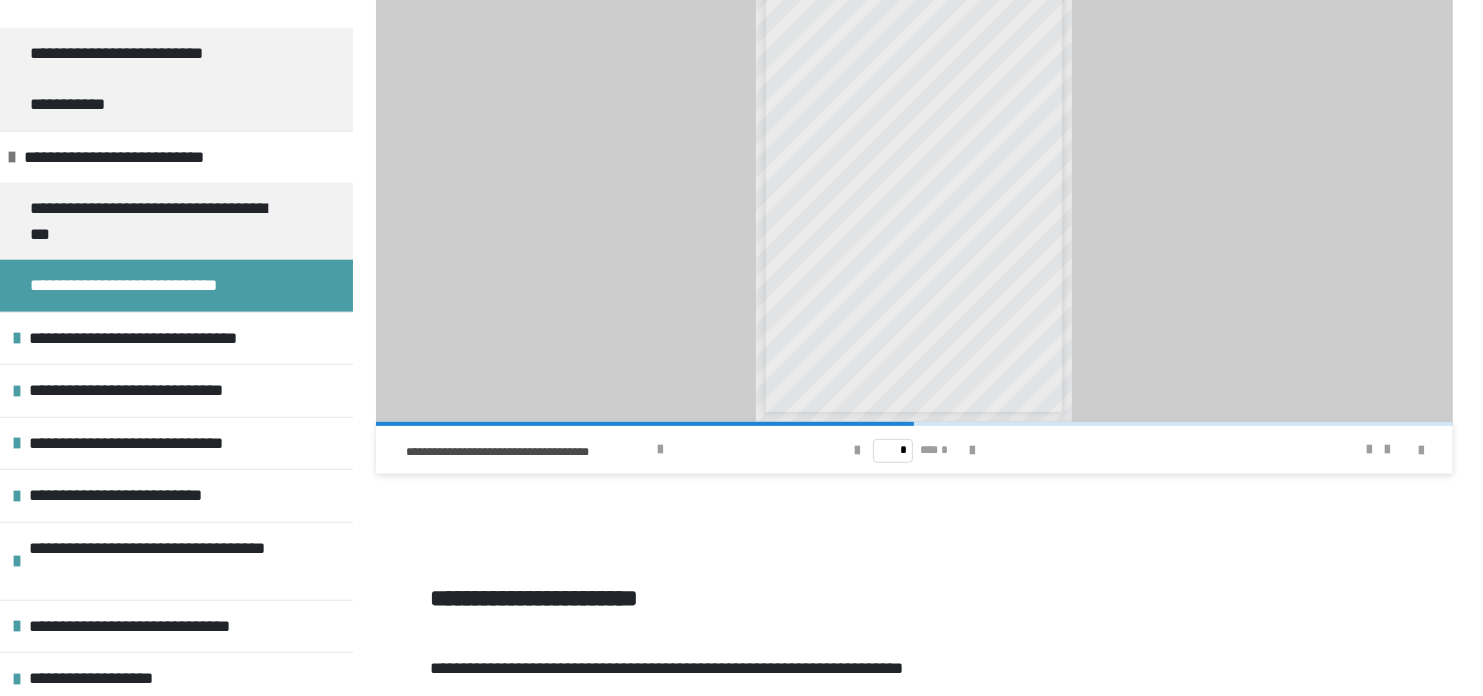 scroll, scrollTop: 759, scrollLeft: 0, axis: vertical 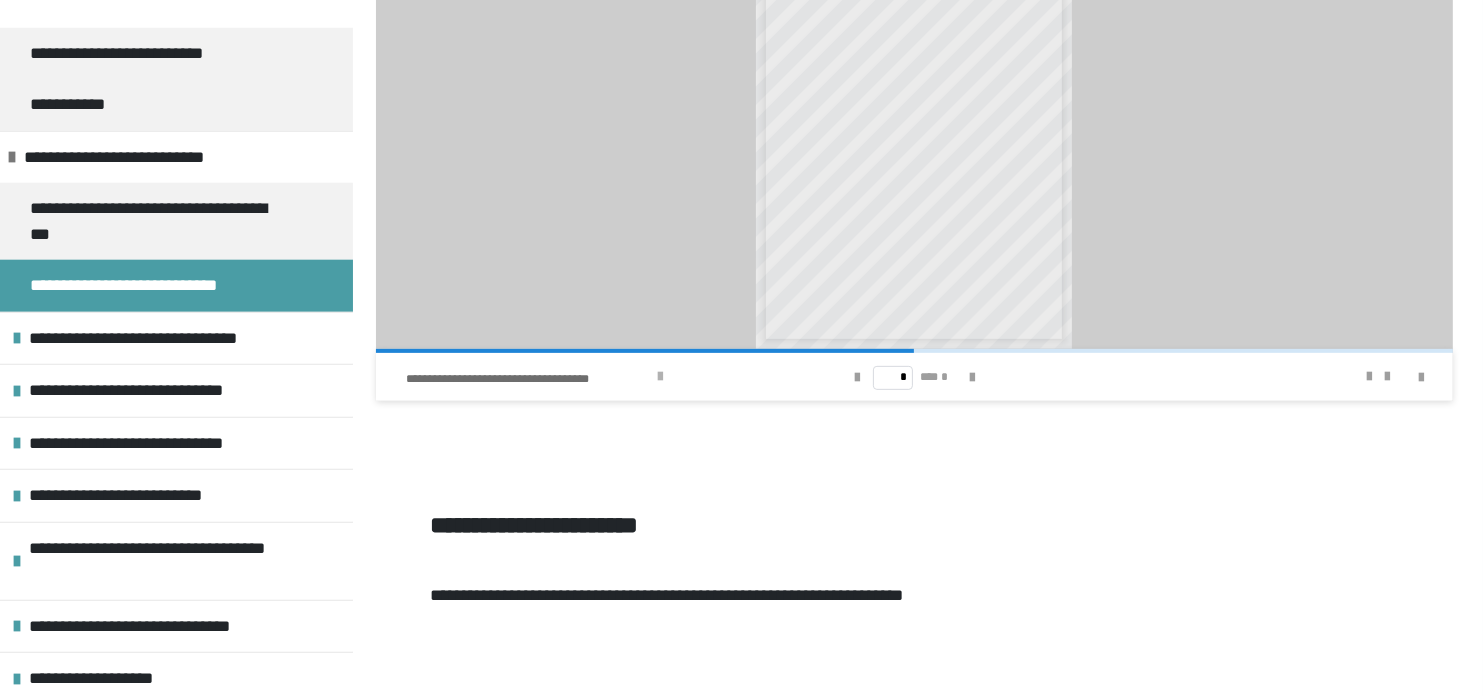 click on "**********" at bounding box center (528, 379) 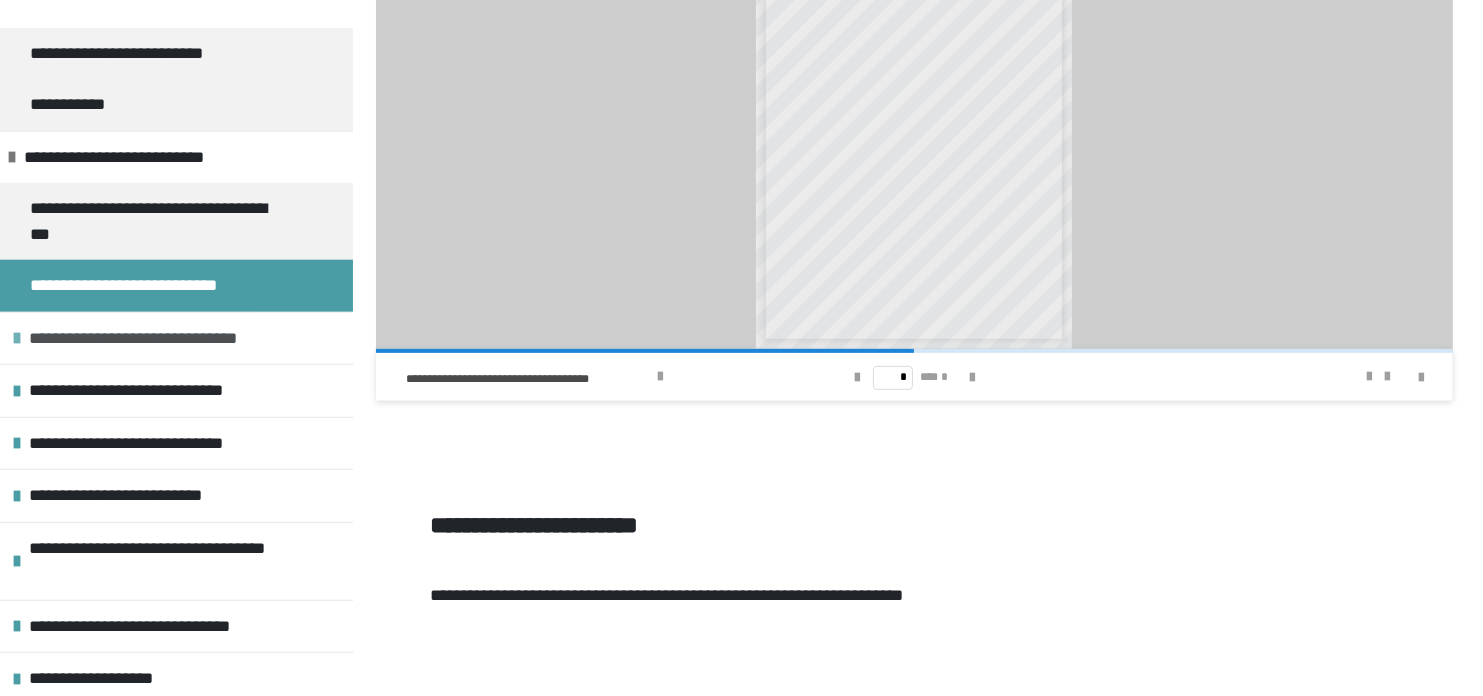 click on "**********" at bounding box center (164, 339) 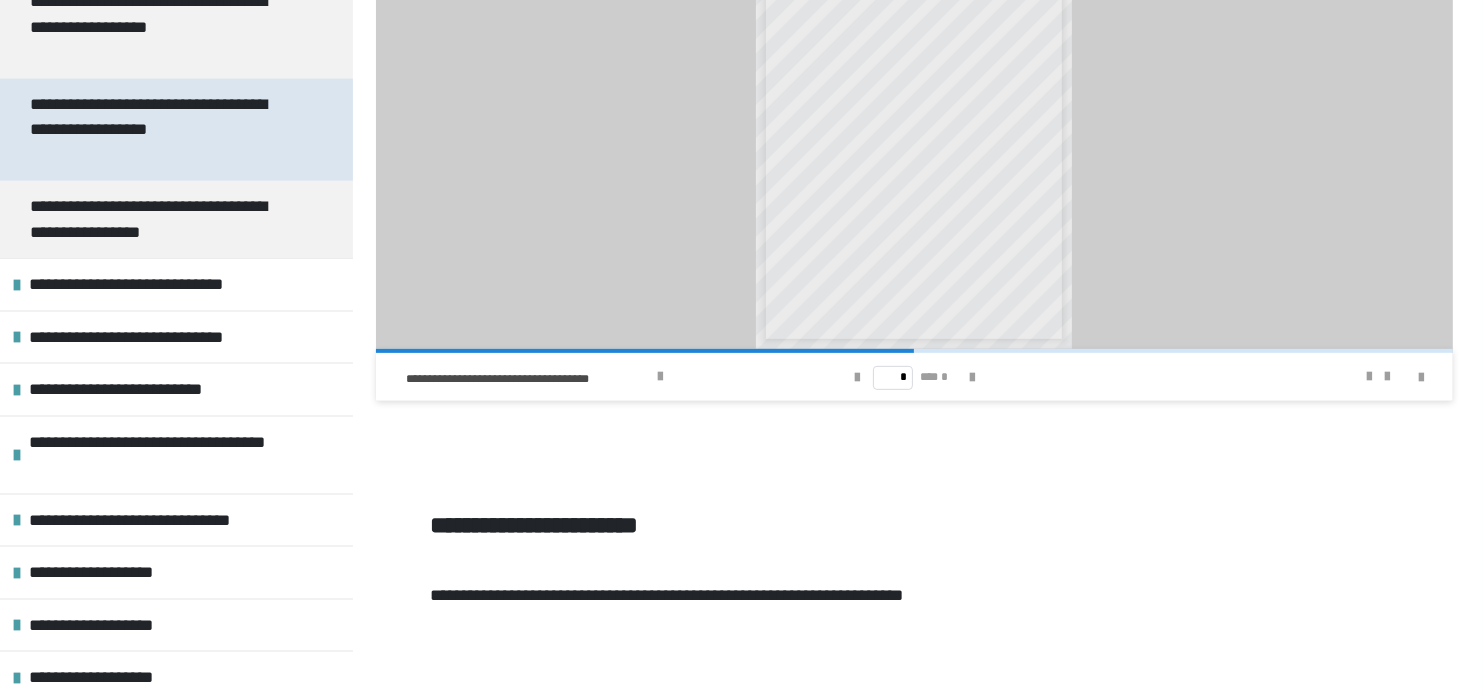 scroll, scrollTop: 2500, scrollLeft: 0, axis: vertical 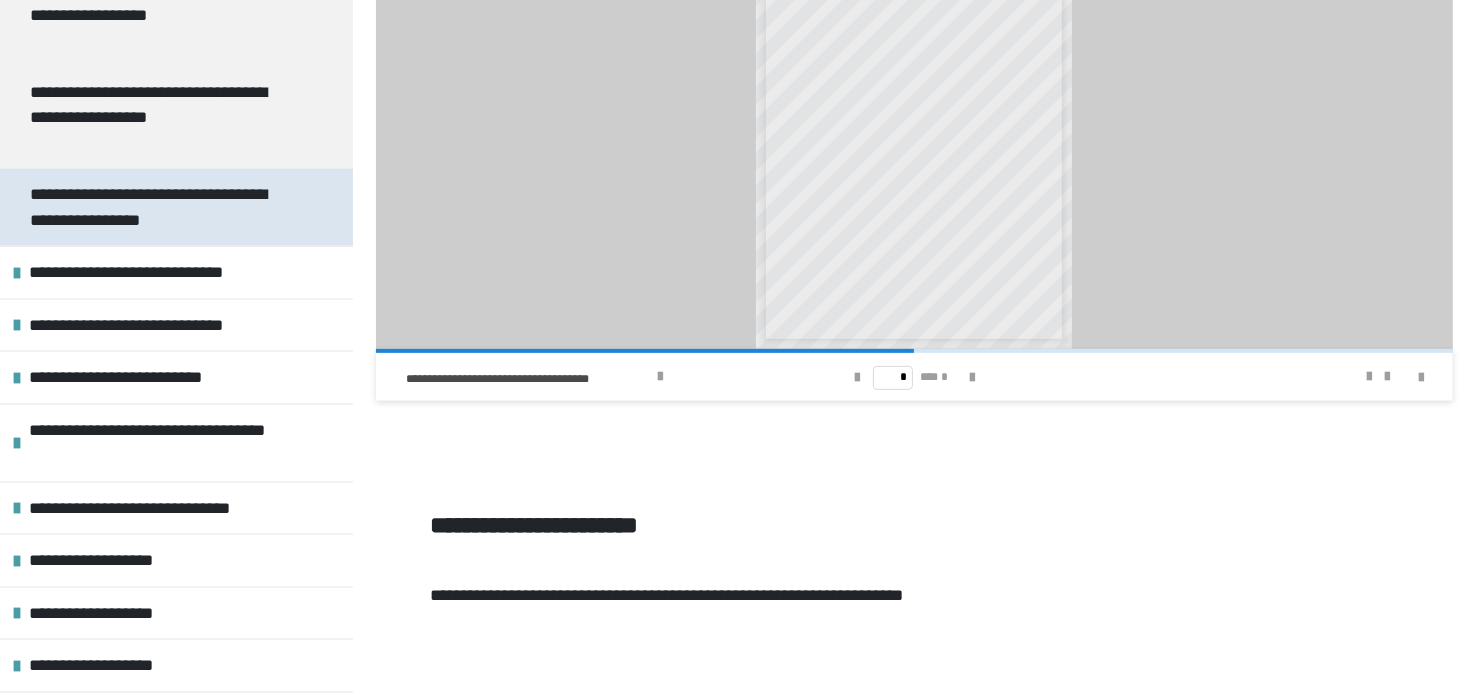 click on "**********" at bounding box center (161, 207) 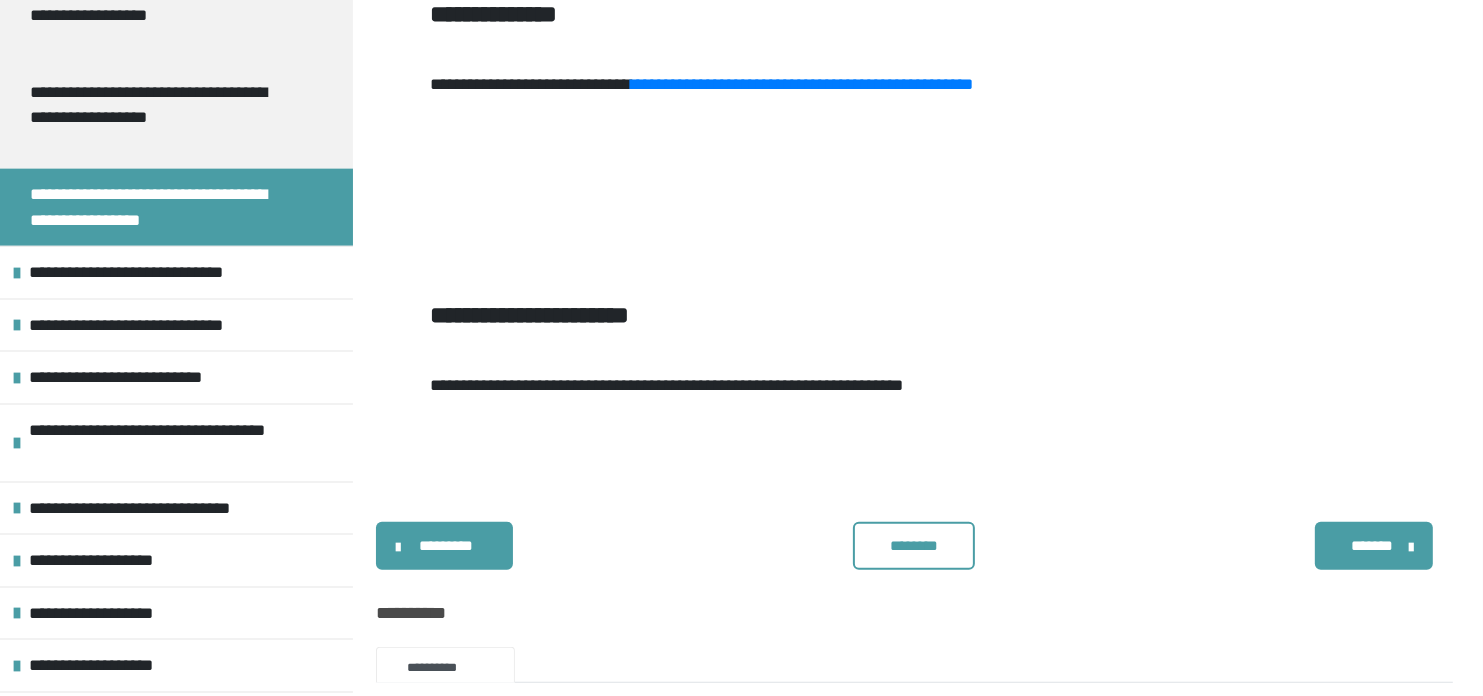 scroll, scrollTop: 1459, scrollLeft: 0, axis: vertical 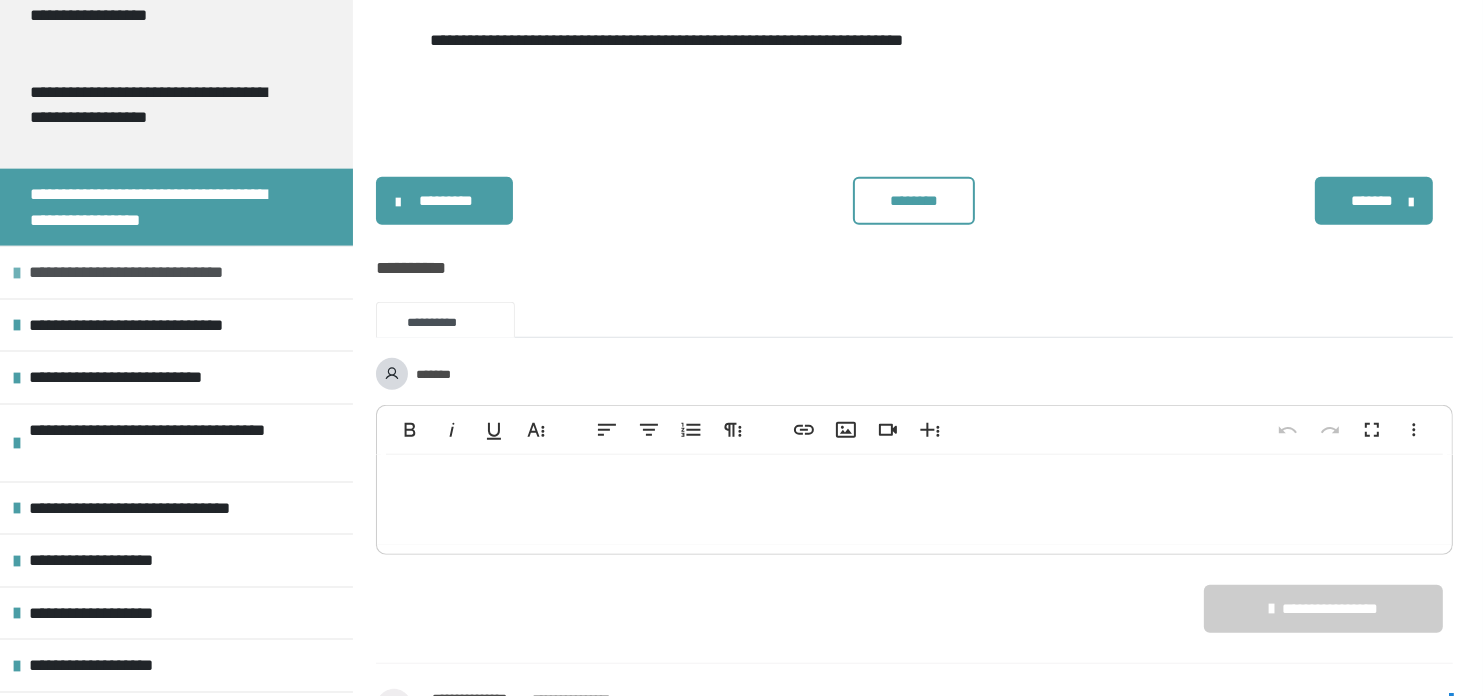 click on "**********" at bounding box center [159, 273] 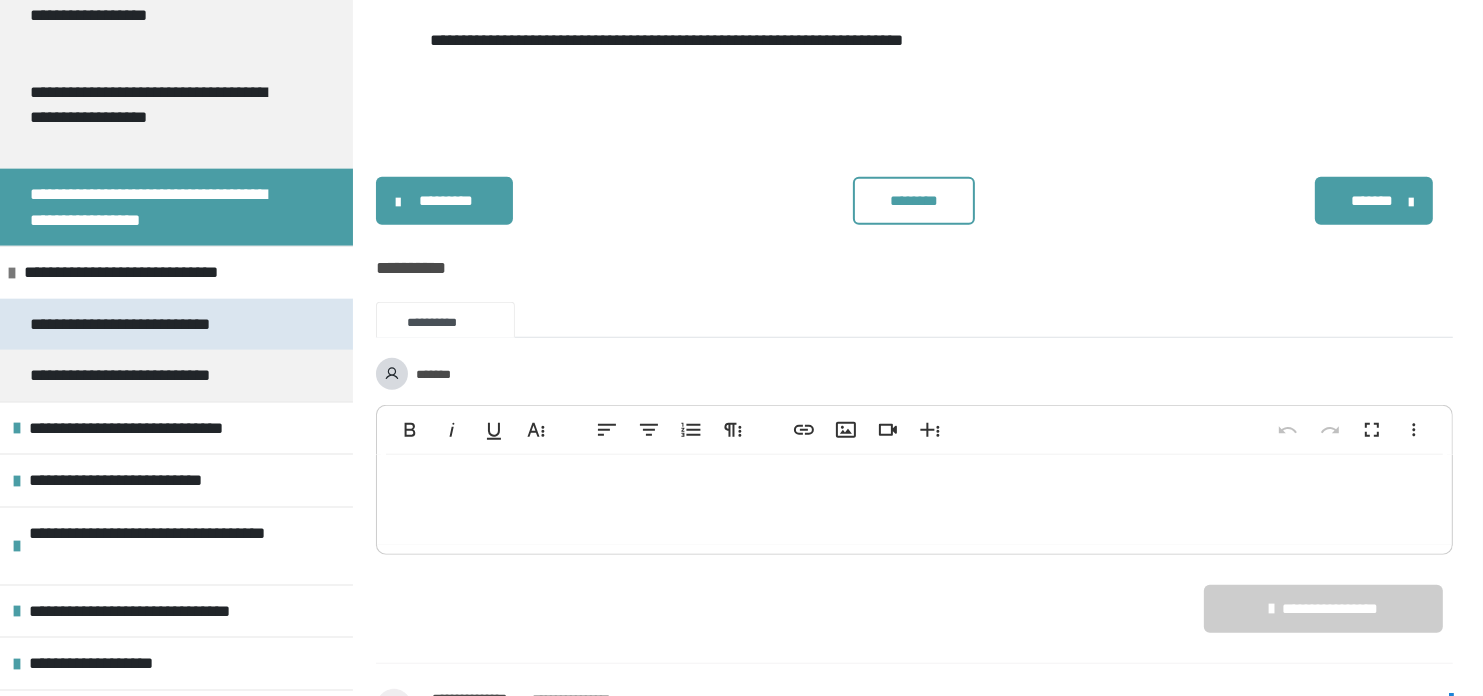 click on "**********" at bounding box center (136, 325) 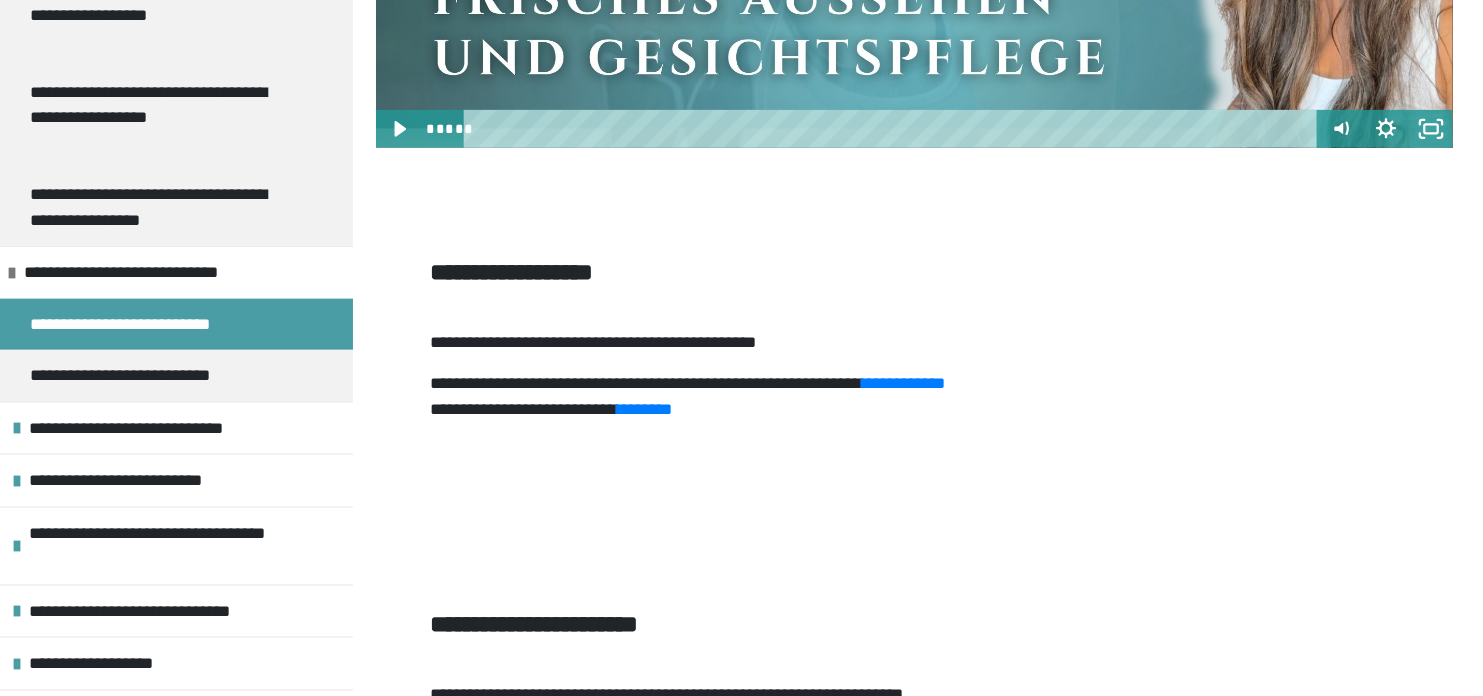 scroll, scrollTop: 859, scrollLeft: 0, axis: vertical 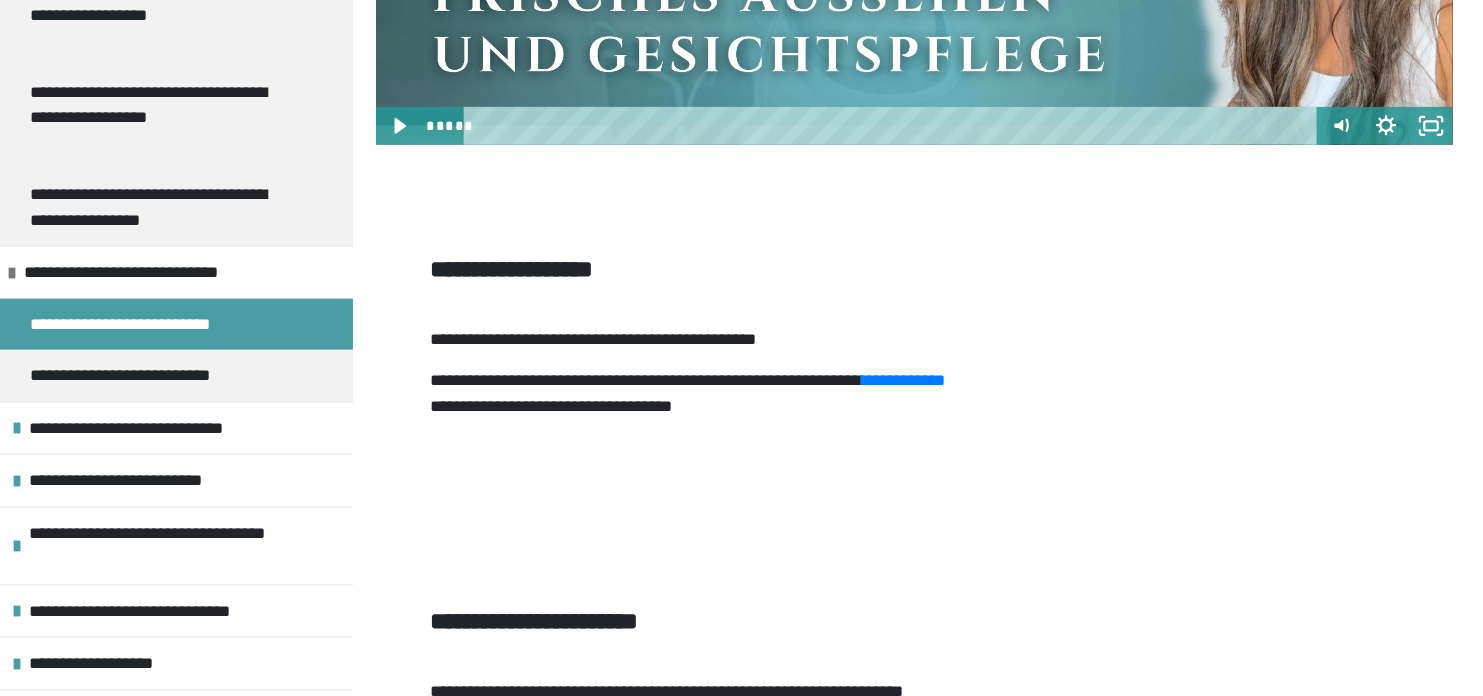 click on "********" at bounding box center (645, 406) 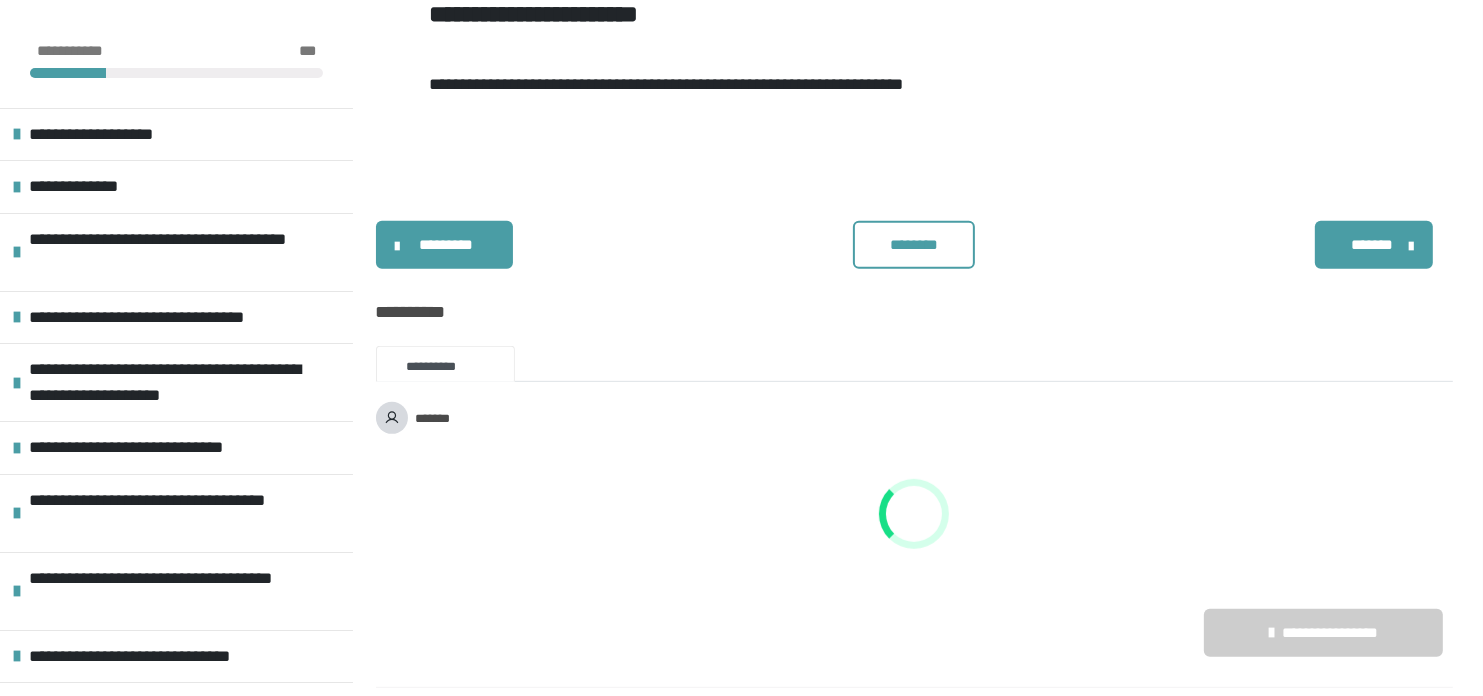 scroll, scrollTop: 859, scrollLeft: 0, axis: vertical 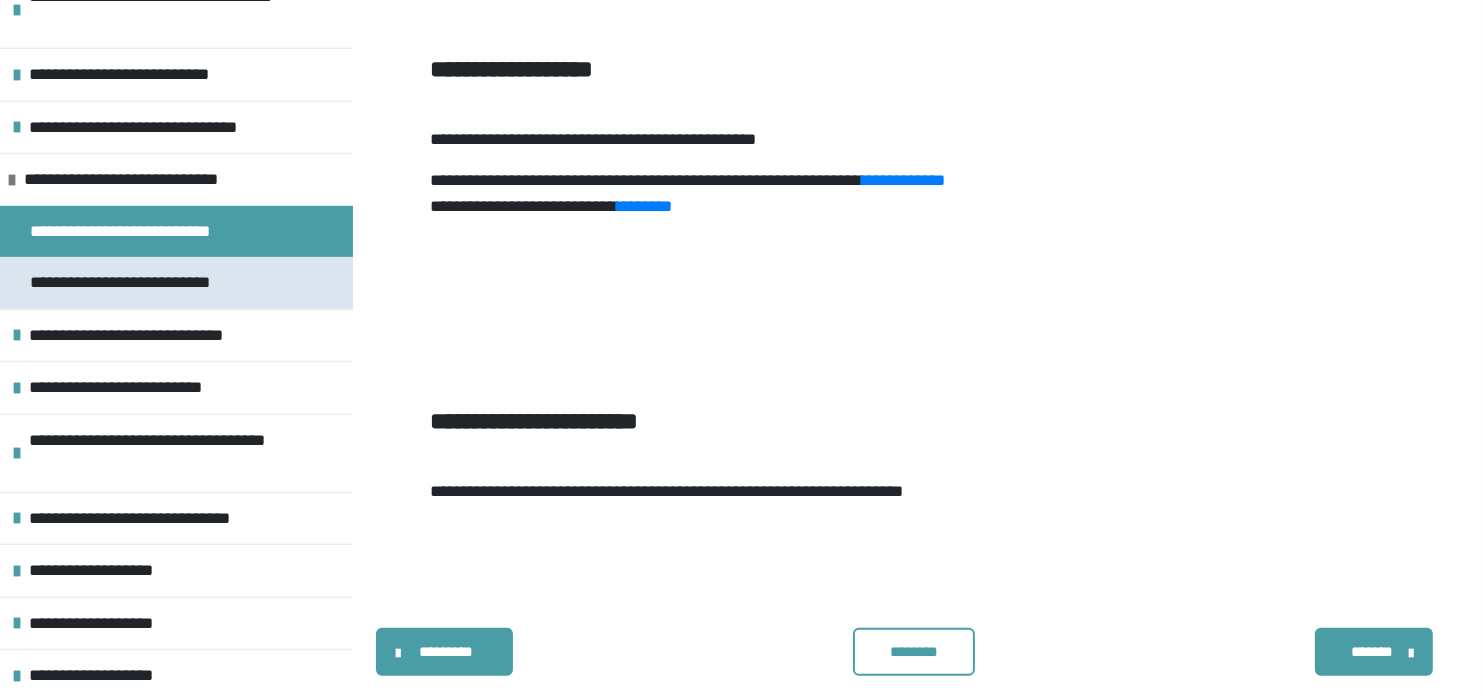 click on "**********" at bounding box center (137, 283) 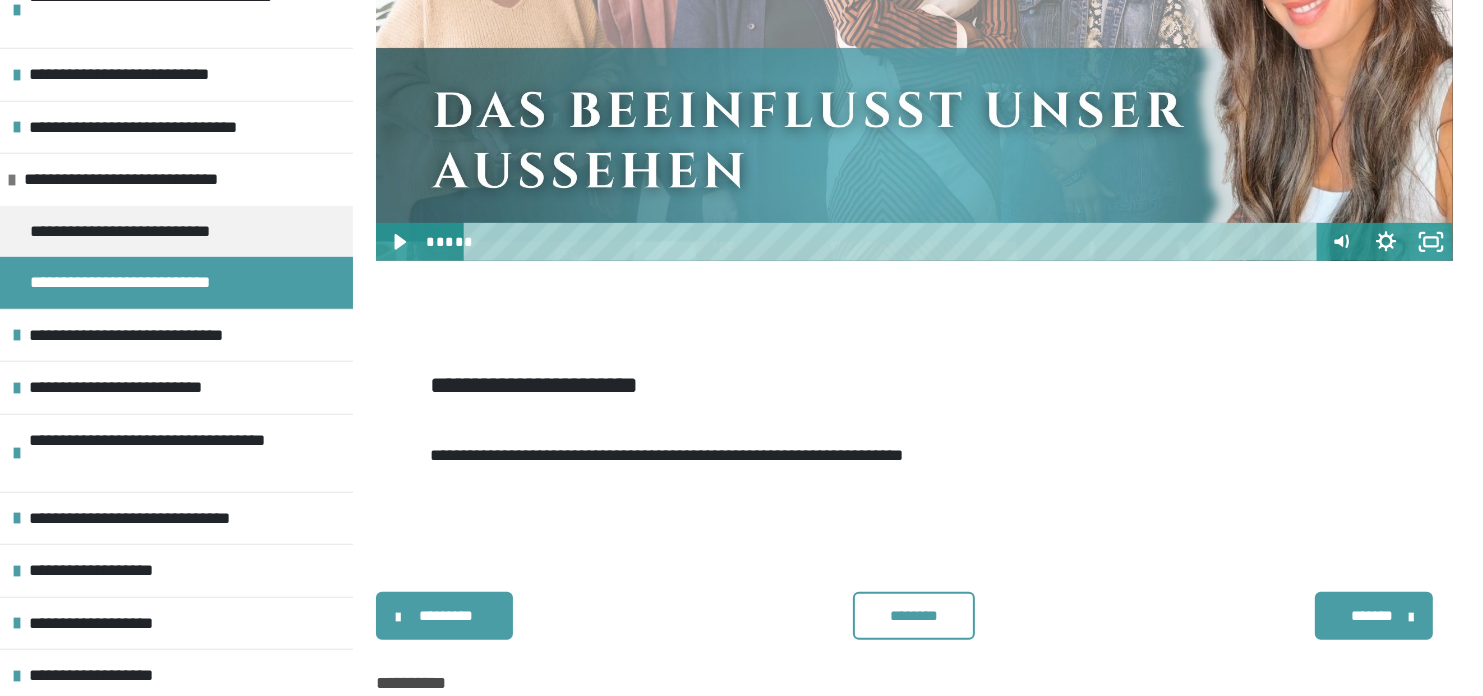 scroll, scrollTop: 759, scrollLeft: 0, axis: vertical 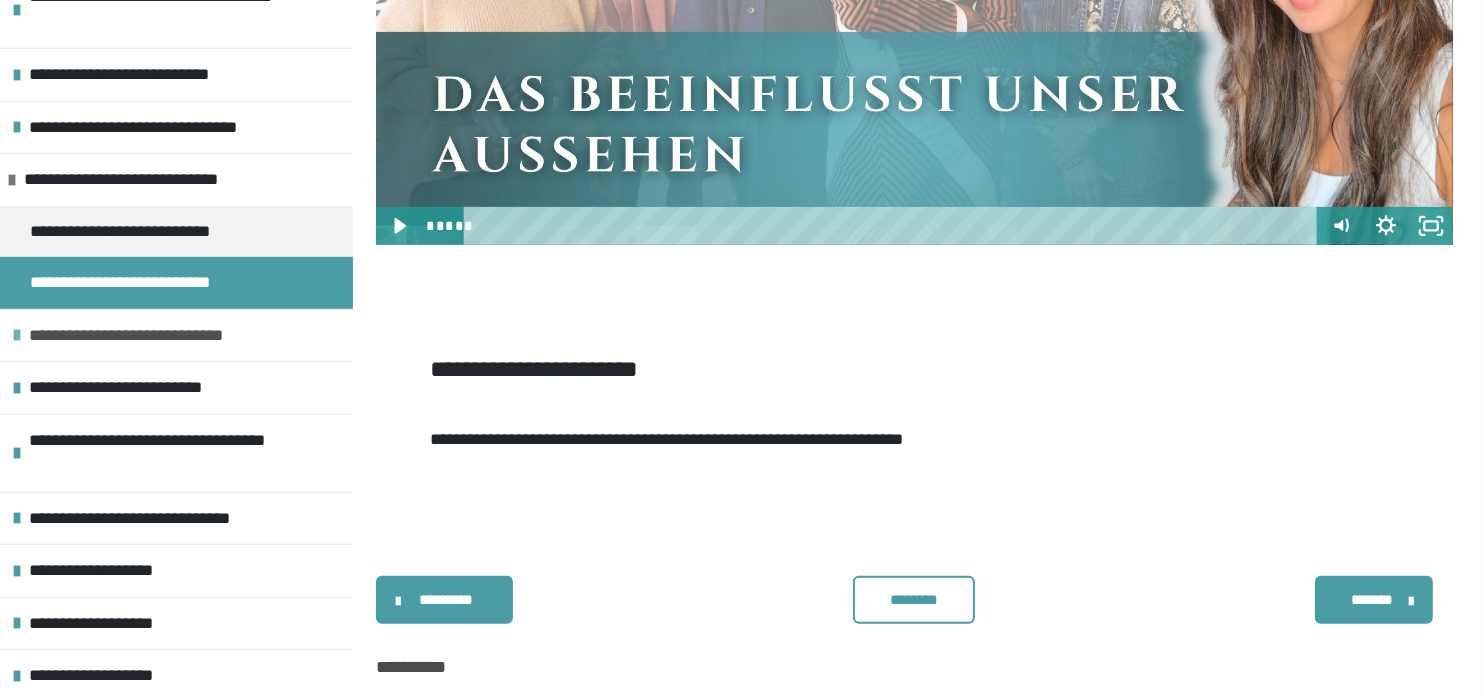 click on "**********" at bounding box center [167, 336] 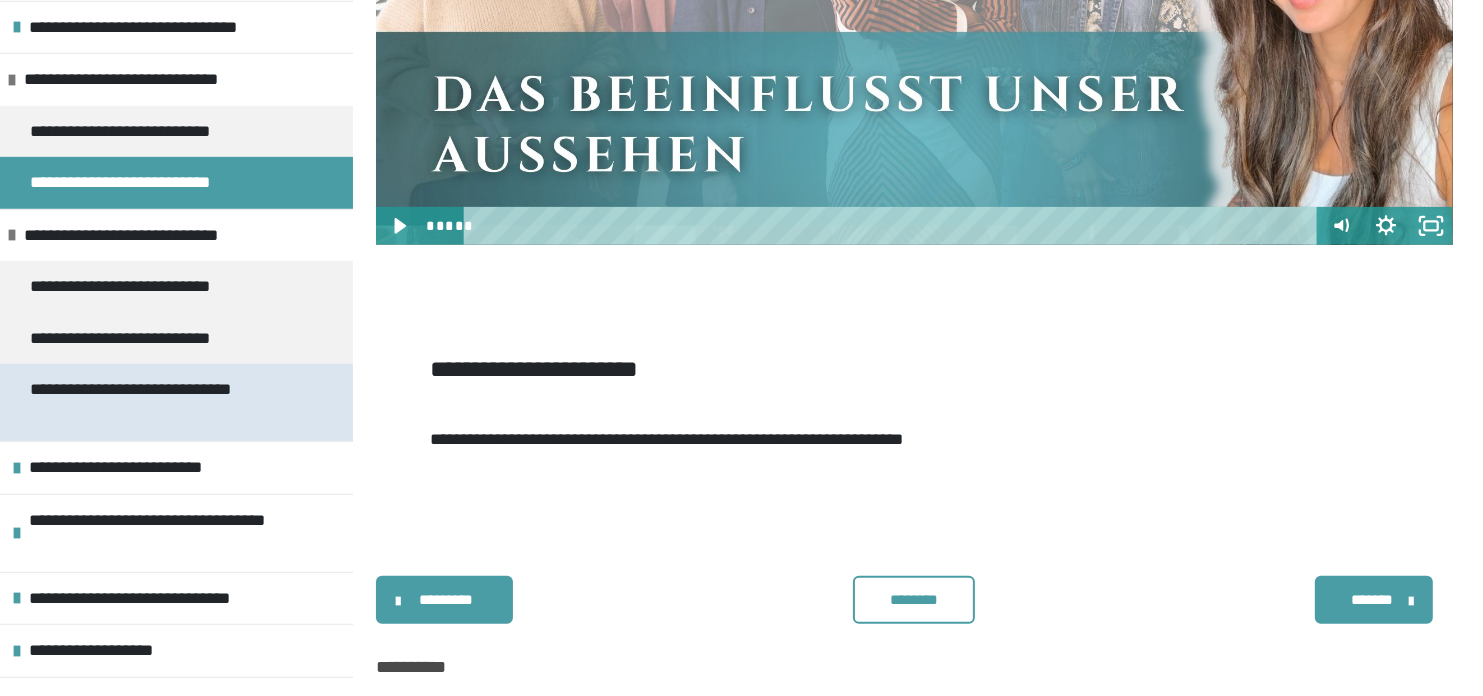scroll, scrollTop: 1228, scrollLeft: 0, axis: vertical 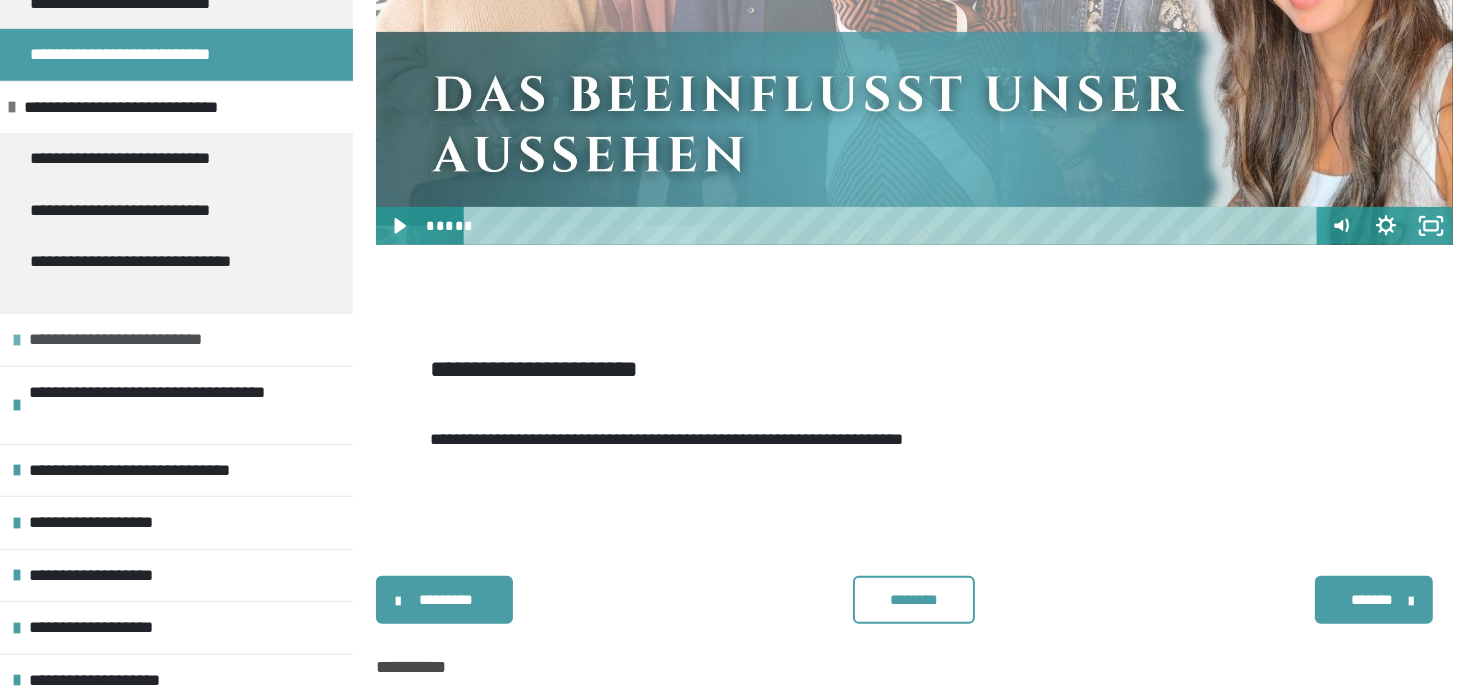 click on "**********" at bounding box center (148, 340) 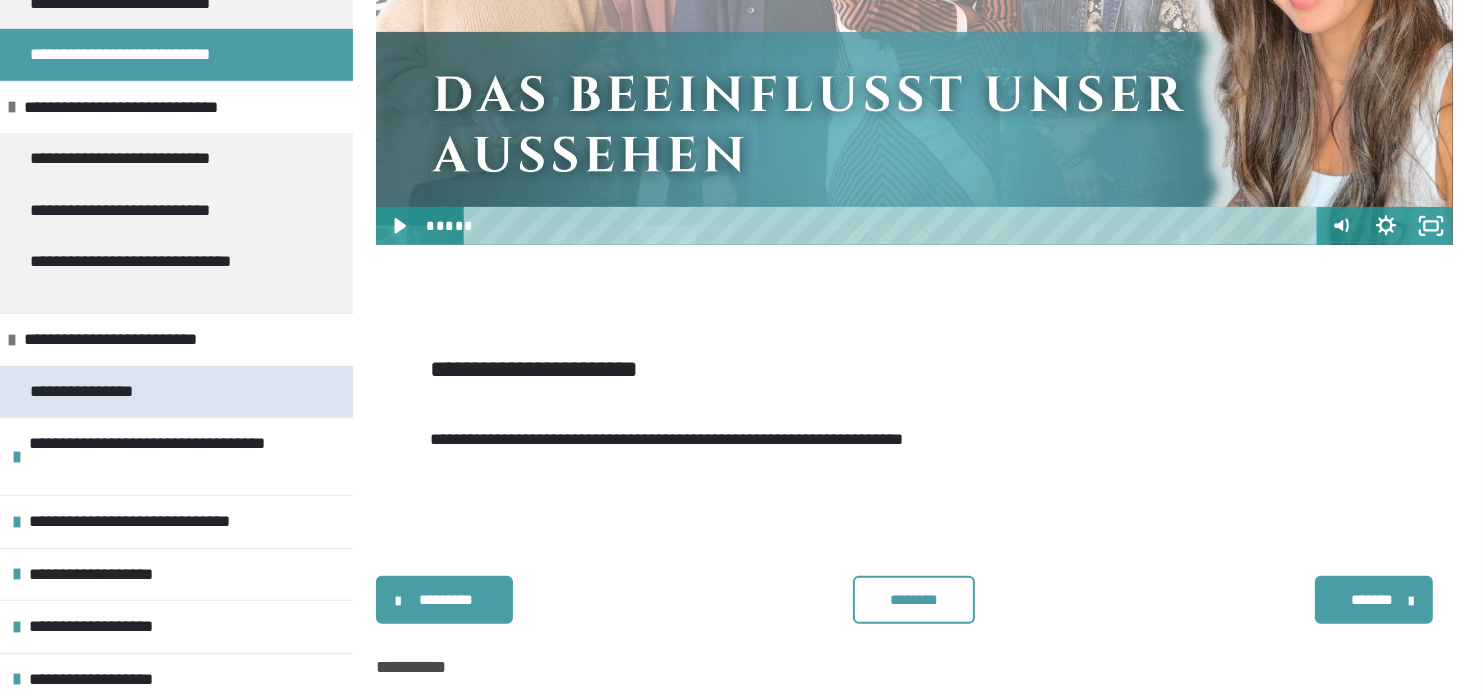 click on "**********" at bounding box center [108, 392] 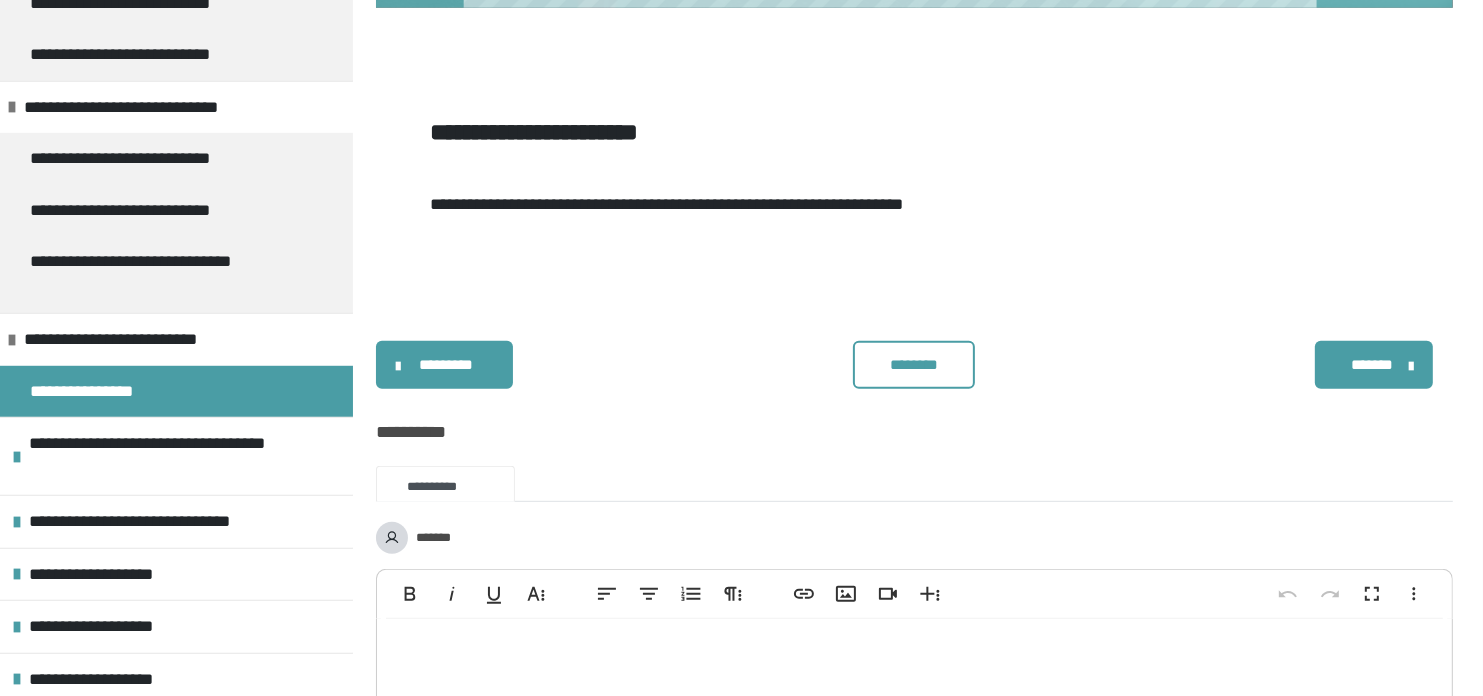 scroll, scrollTop: 959, scrollLeft: 0, axis: vertical 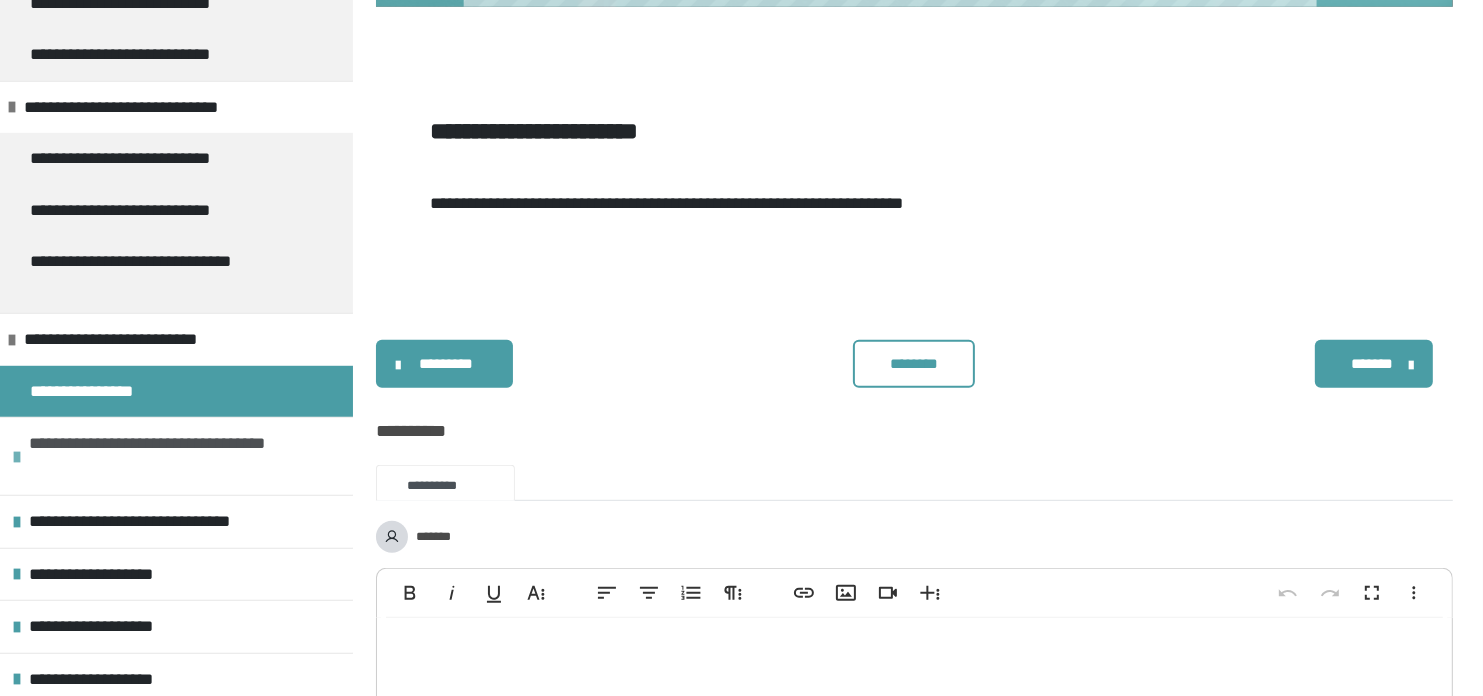 click on "**********" at bounding box center (178, 456) 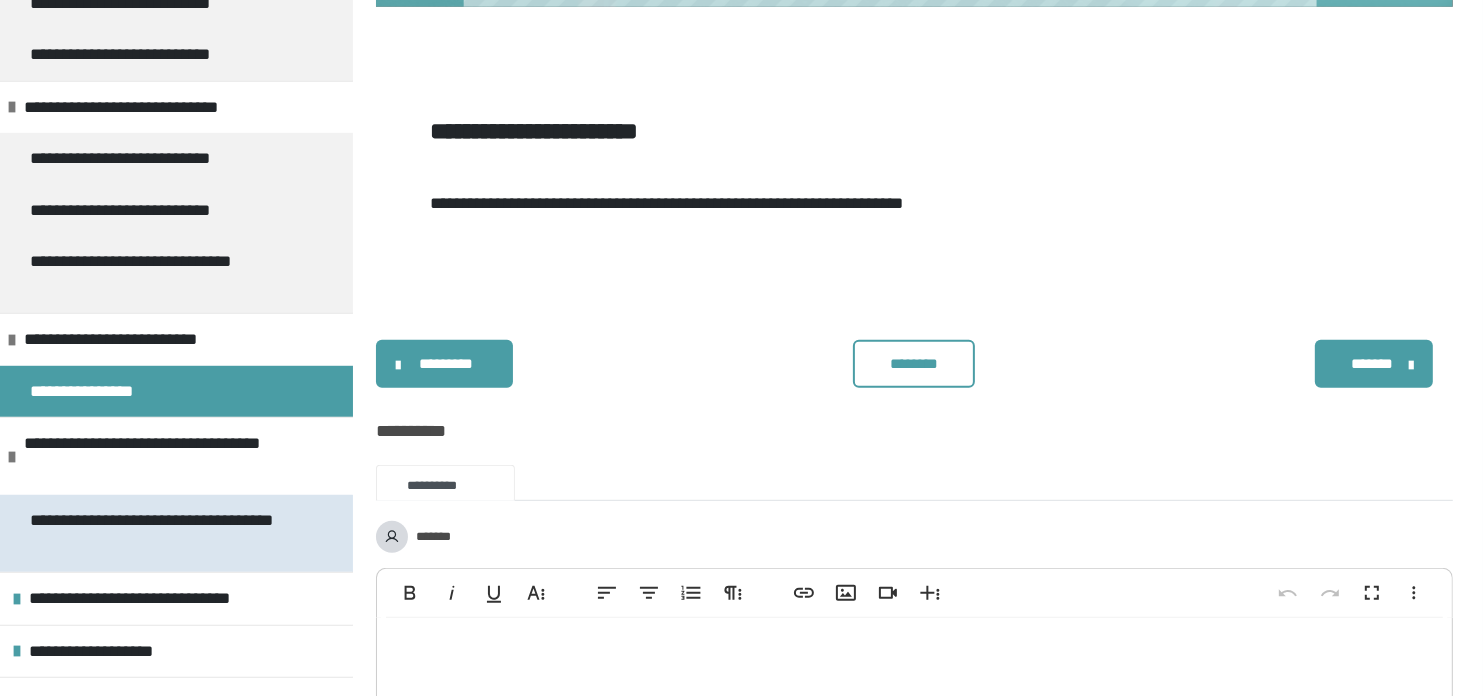 click on "**********" at bounding box center [161, 533] 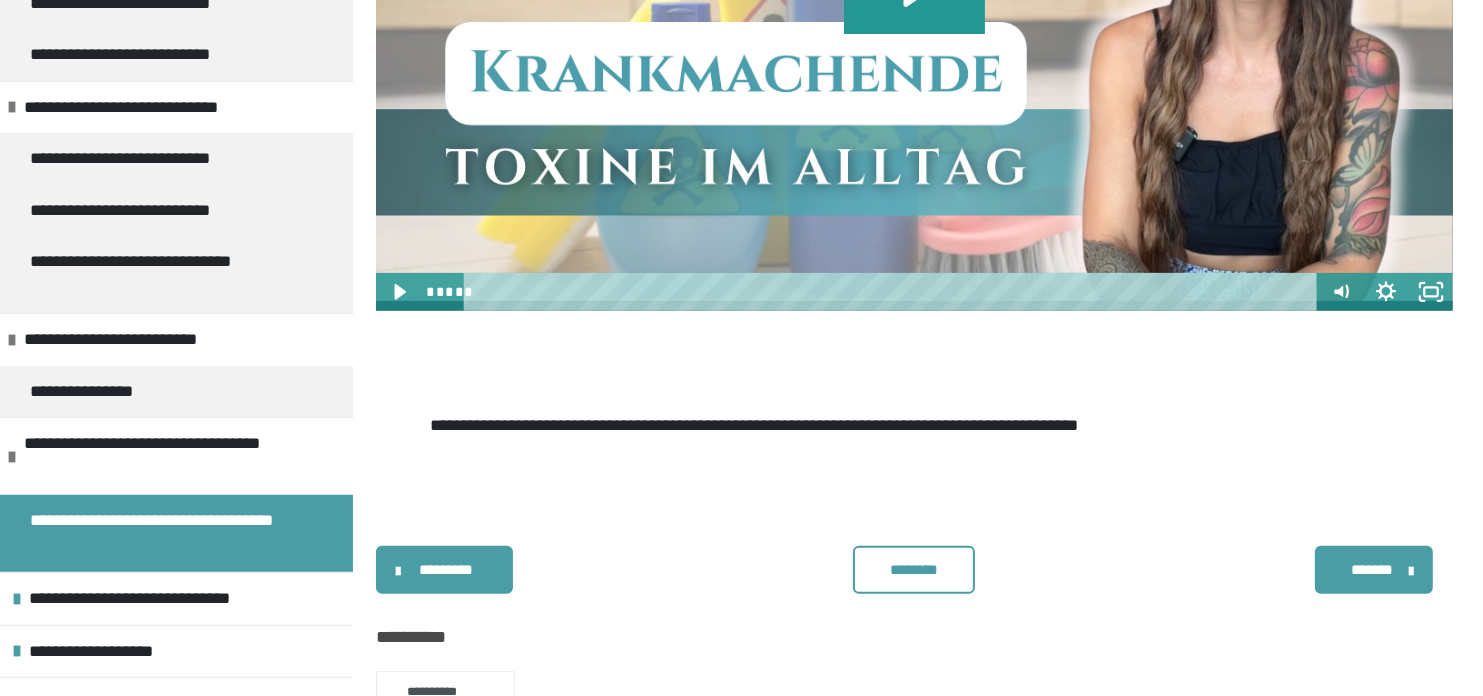 scroll, scrollTop: 659, scrollLeft: 0, axis: vertical 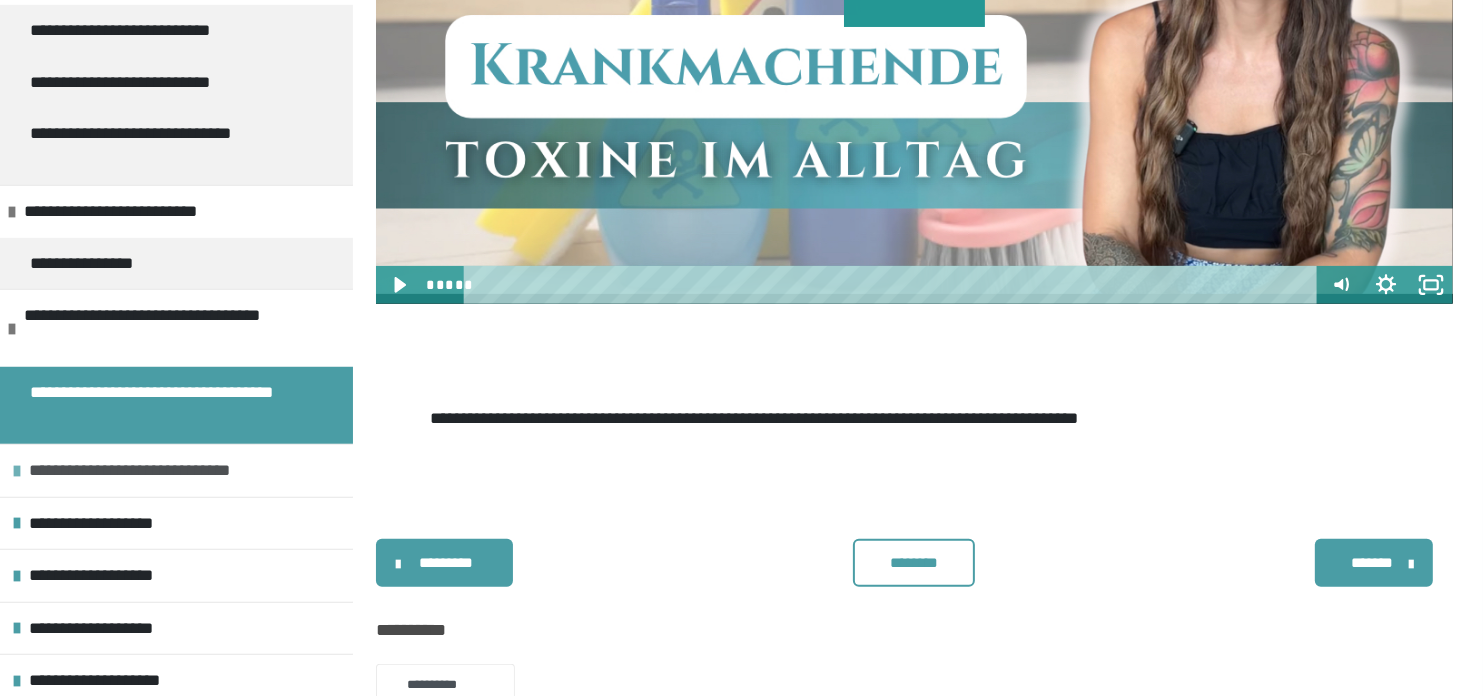 click on "**********" at bounding box center [163, 471] 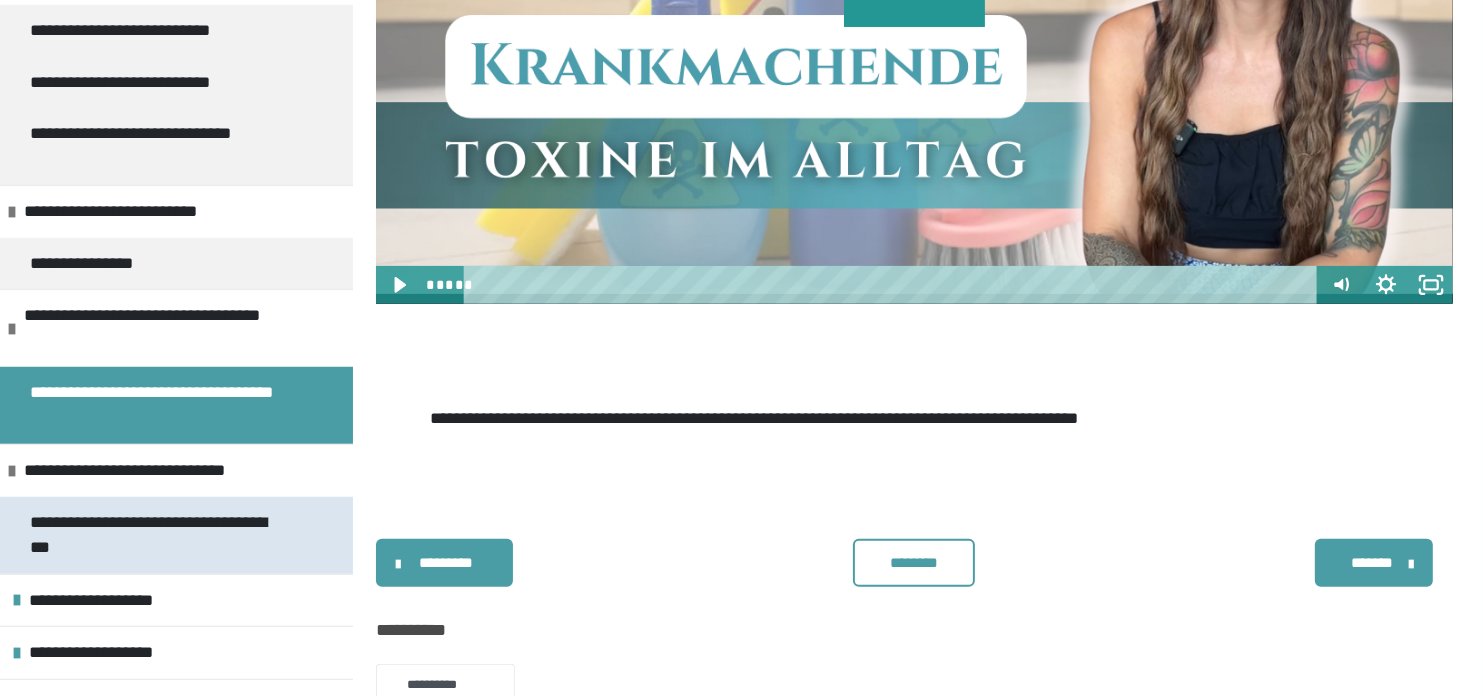 click on "**********" at bounding box center [161, 535] 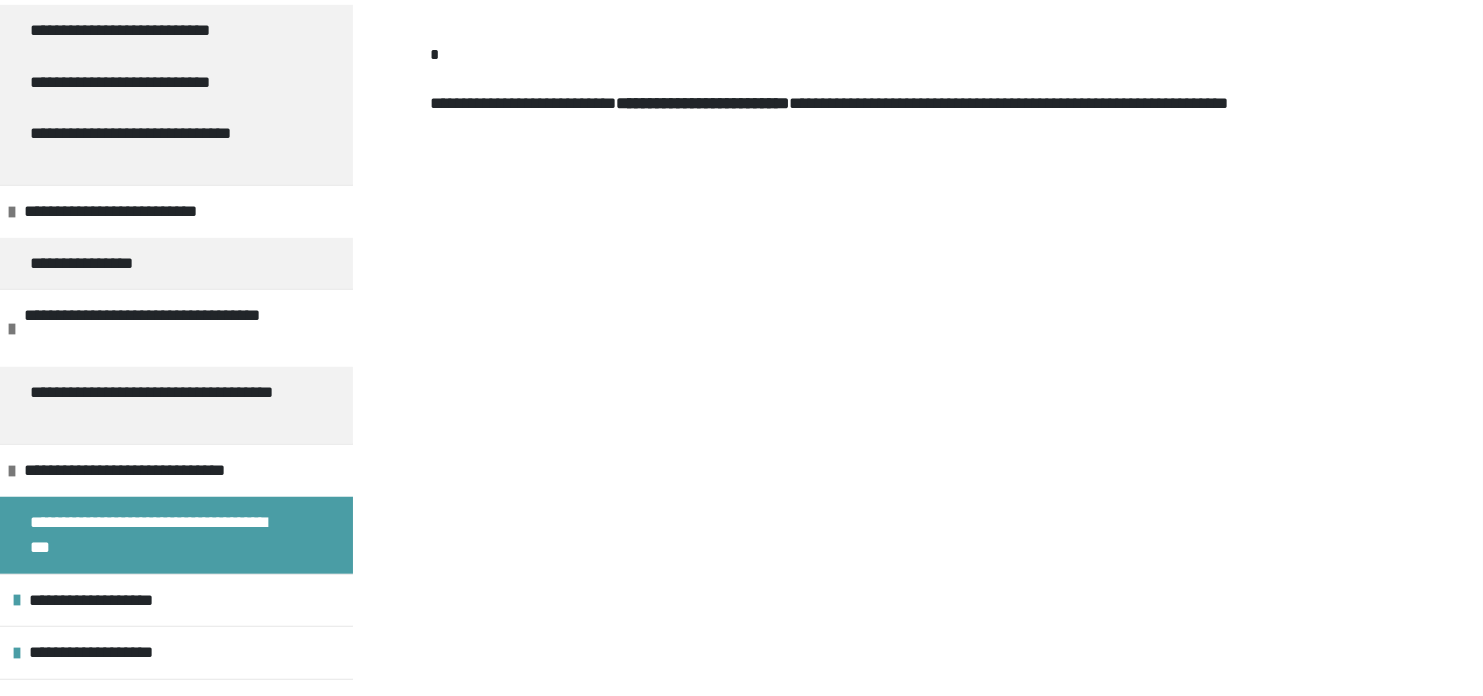 scroll, scrollTop: 859, scrollLeft: 0, axis: vertical 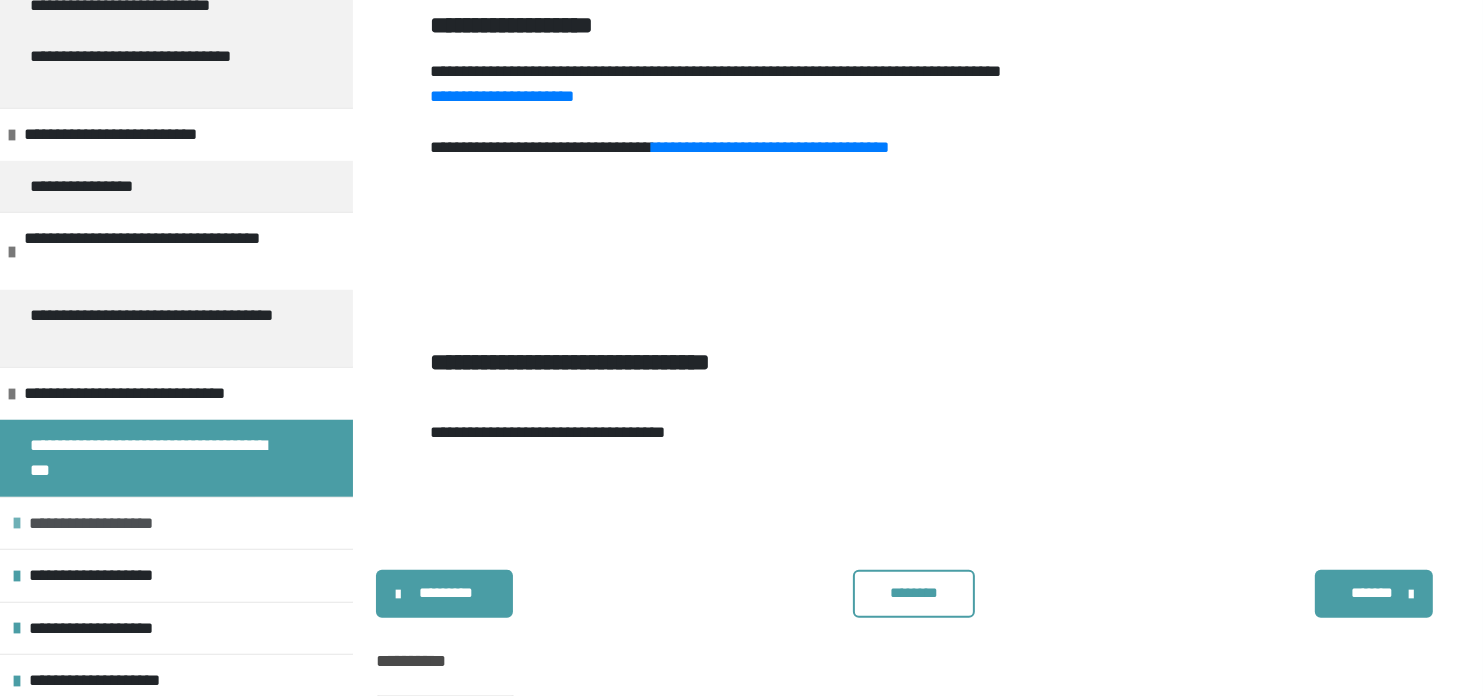click on "**********" at bounding box center (117, 524) 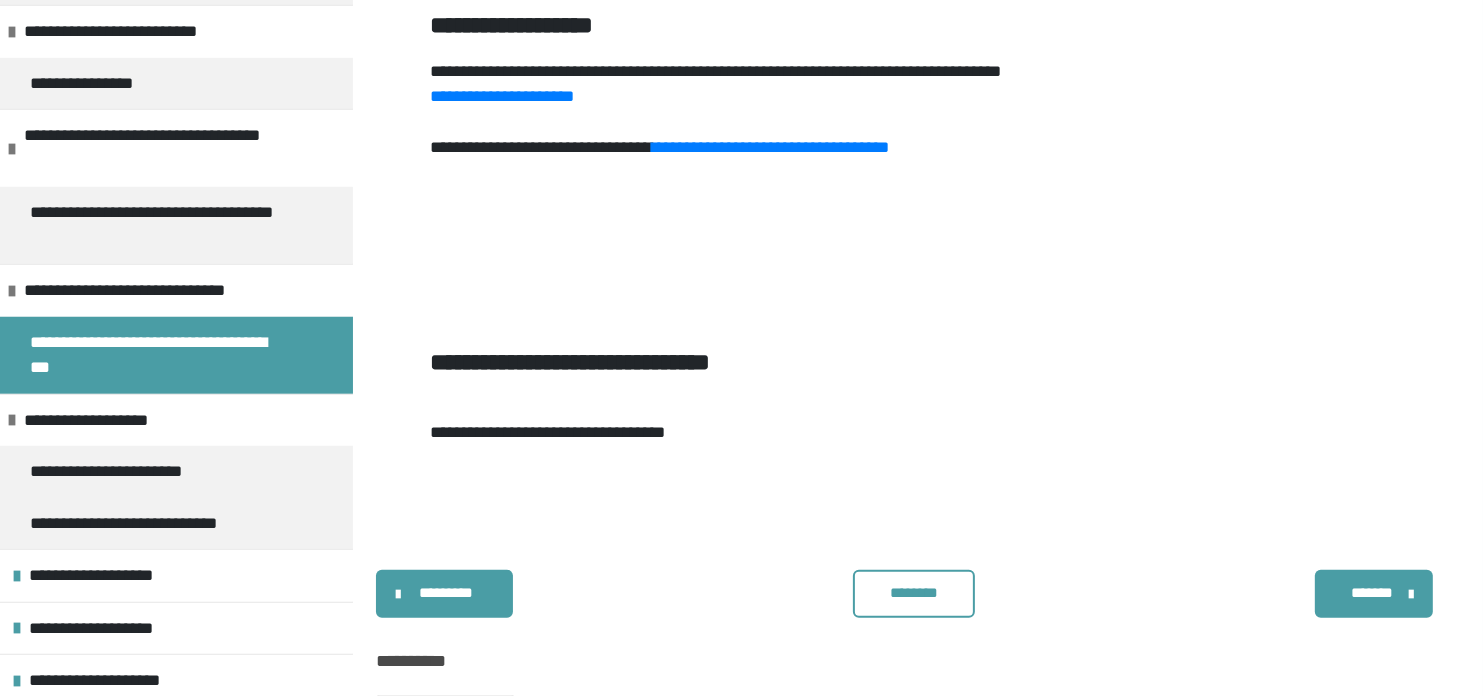 scroll, scrollTop: 1536, scrollLeft: 0, axis: vertical 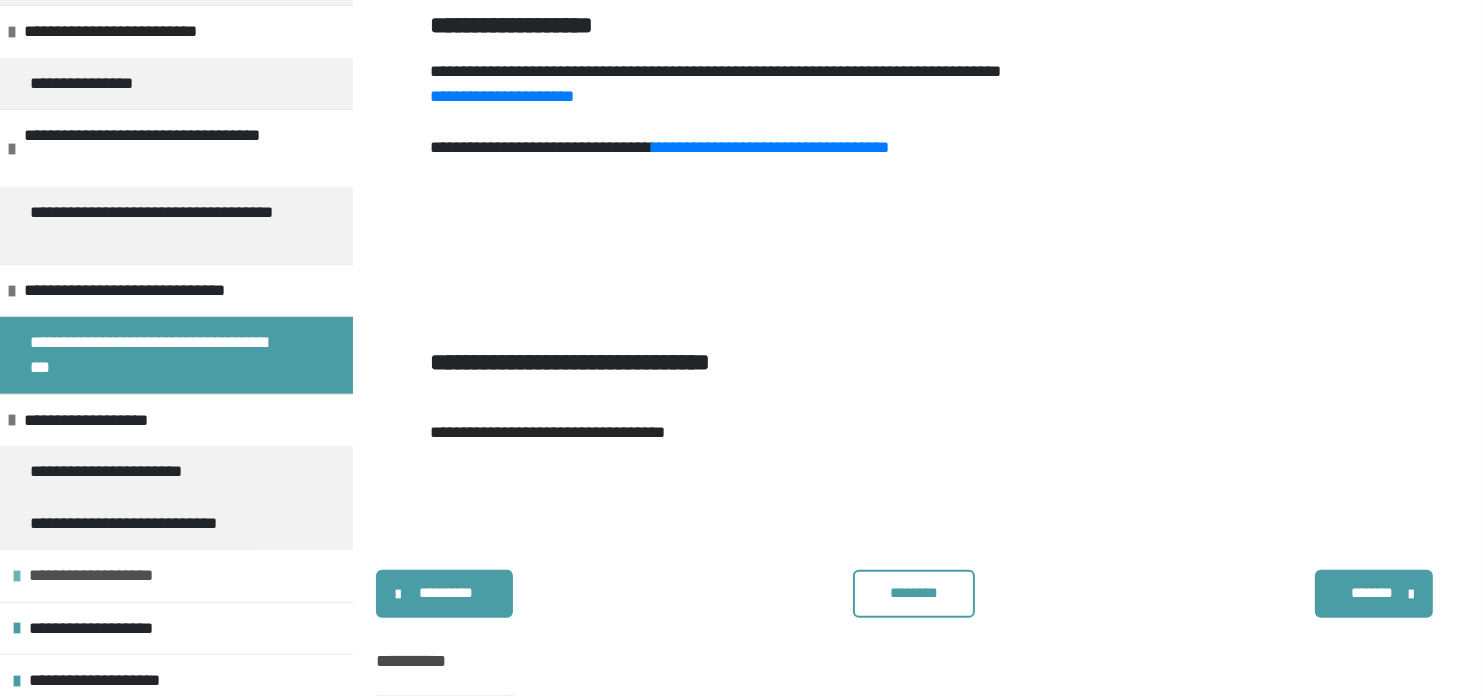 click on "**********" at bounding box center [117, 576] 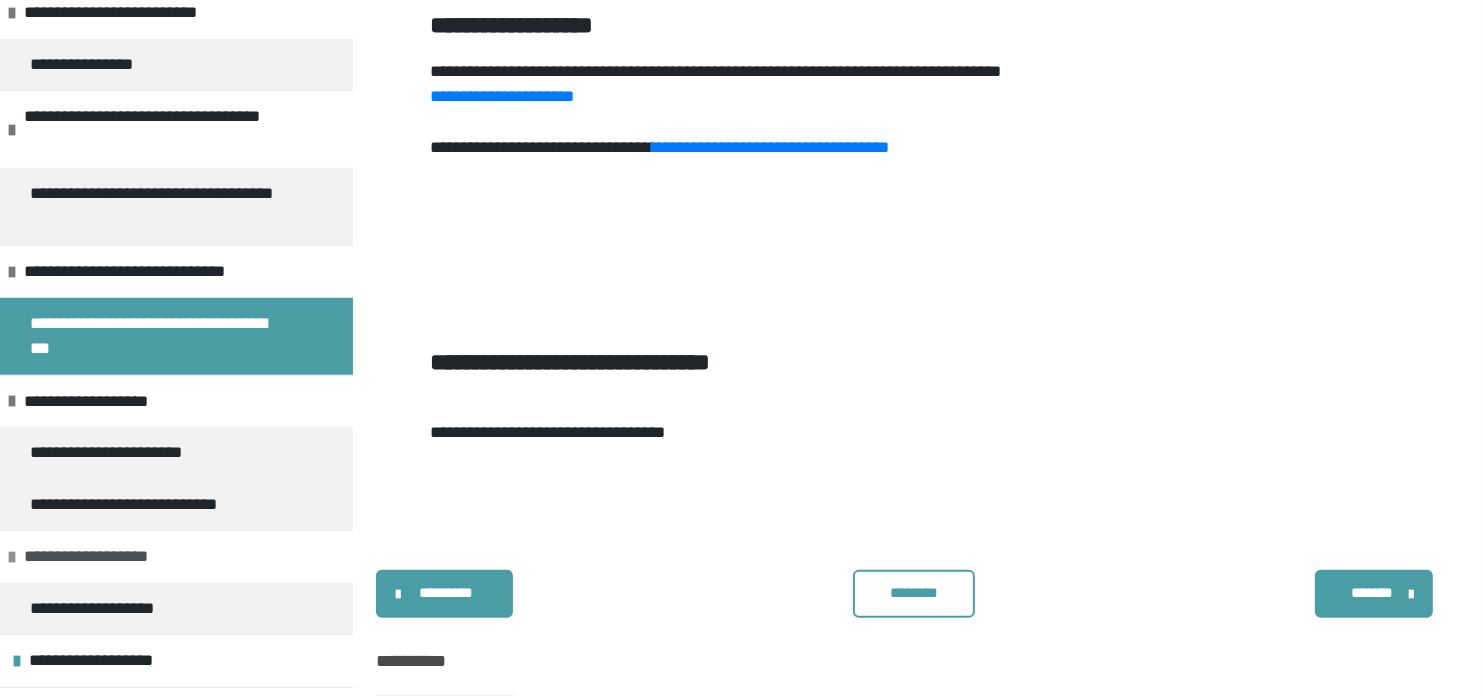 scroll, scrollTop: 1588, scrollLeft: 0, axis: vertical 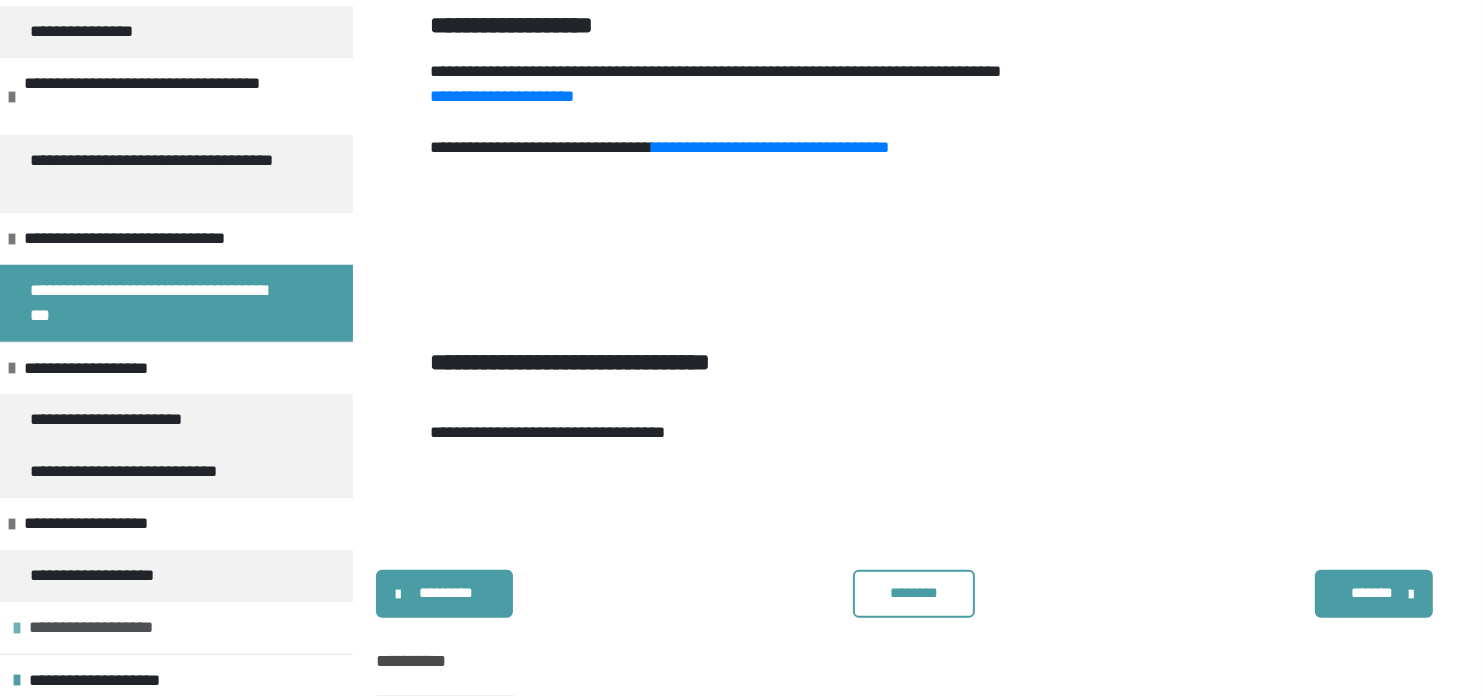 click on "**********" at bounding box center (120, 628) 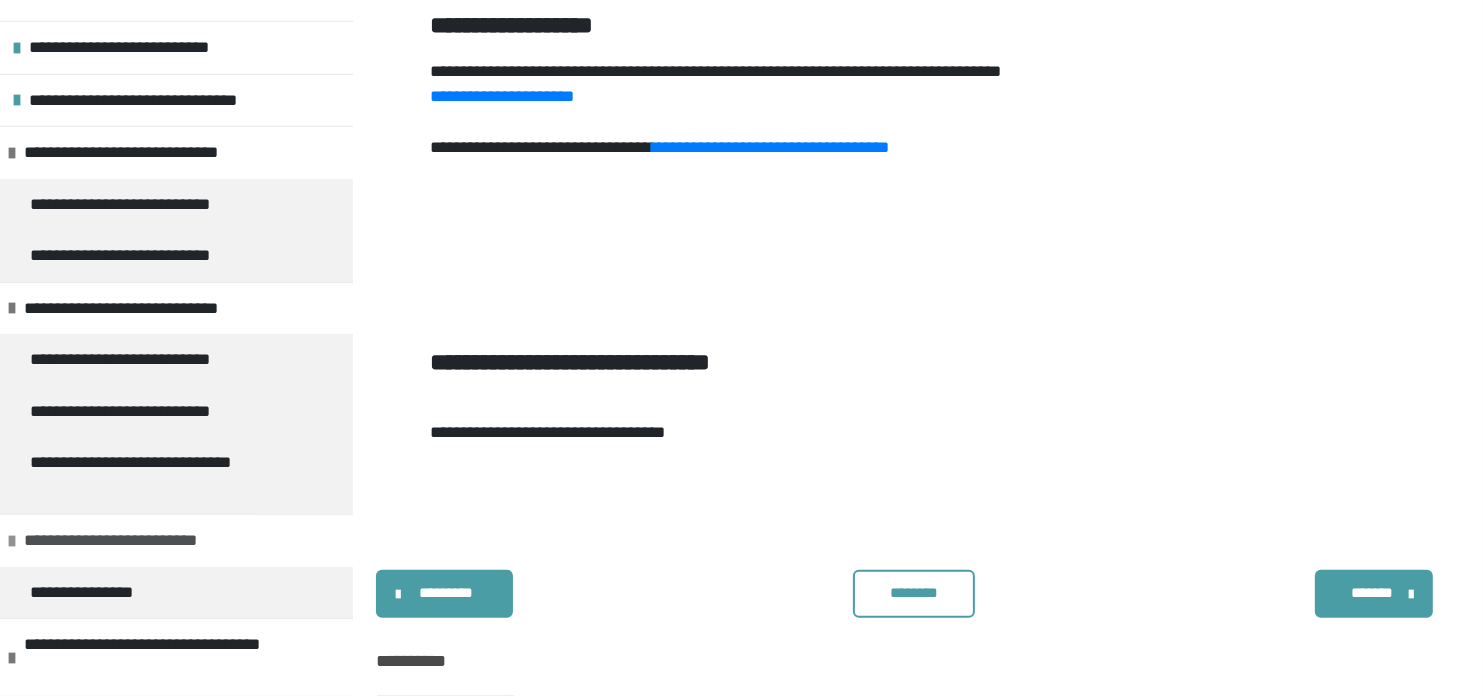 scroll, scrollTop: 1400, scrollLeft: 0, axis: vertical 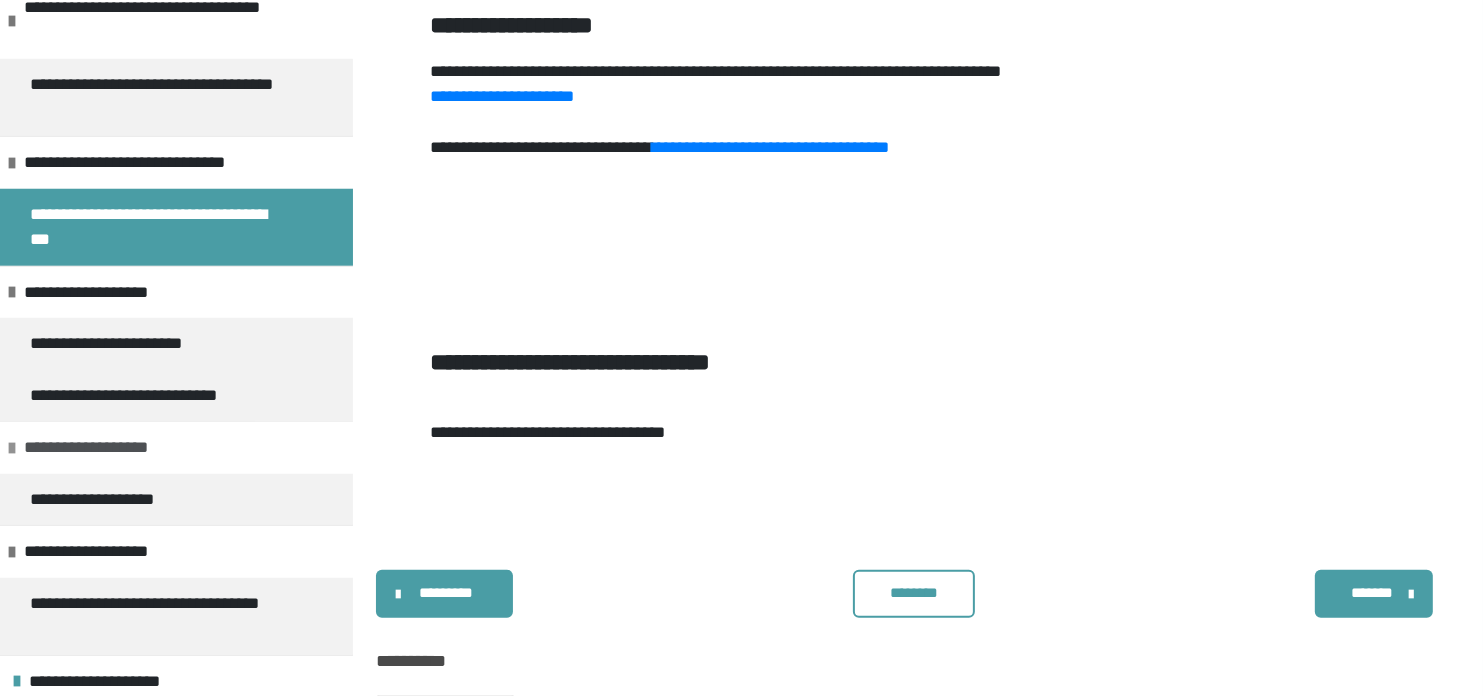 click on "**********" at bounding box center [112, 448] 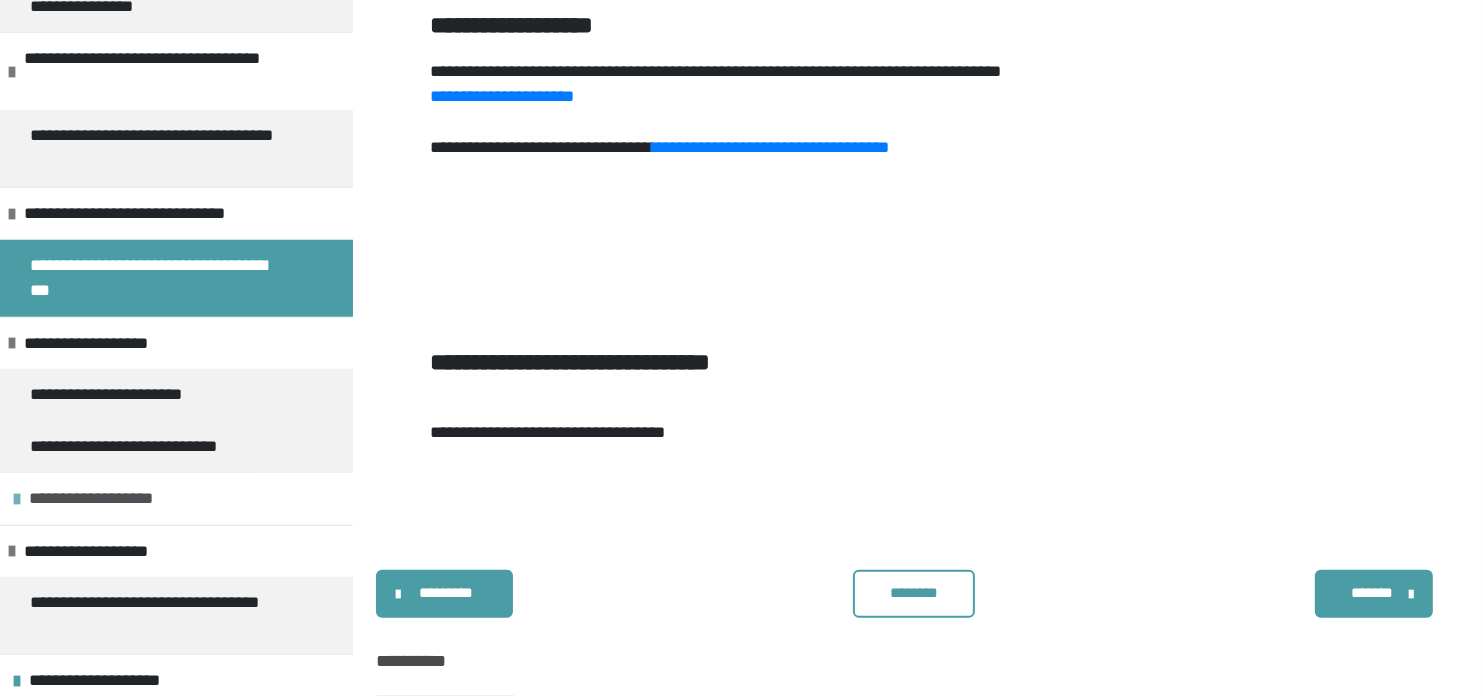 click on "**********" at bounding box center (117, 499) 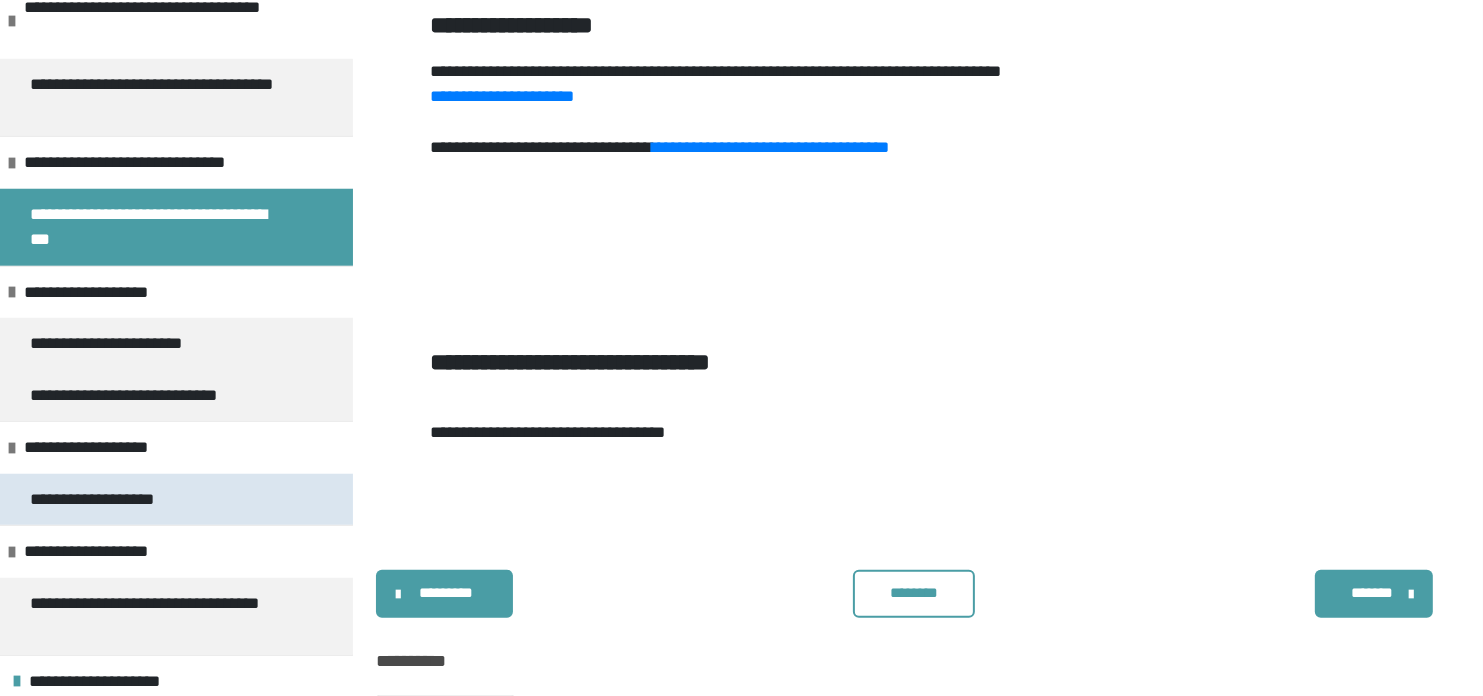 click on "**********" at bounding box center [118, 500] 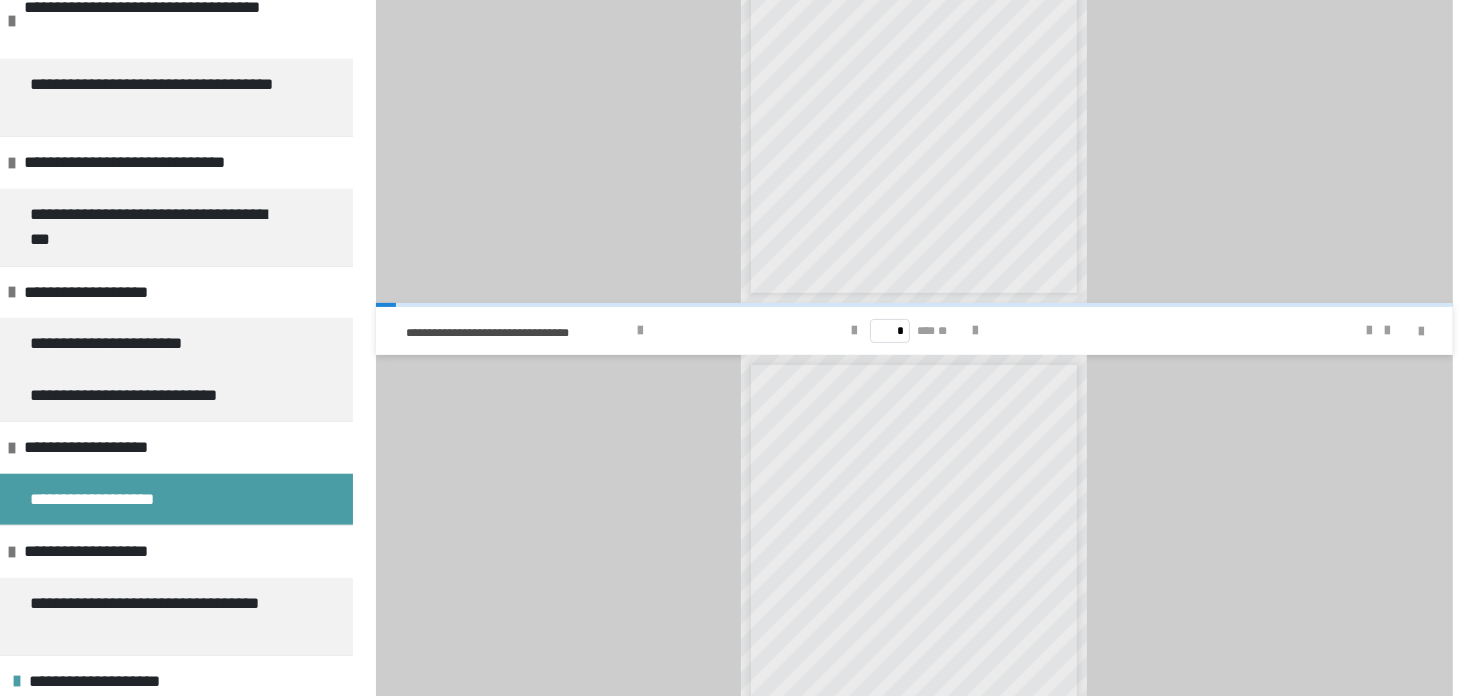 scroll, scrollTop: 359, scrollLeft: 0, axis: vertical 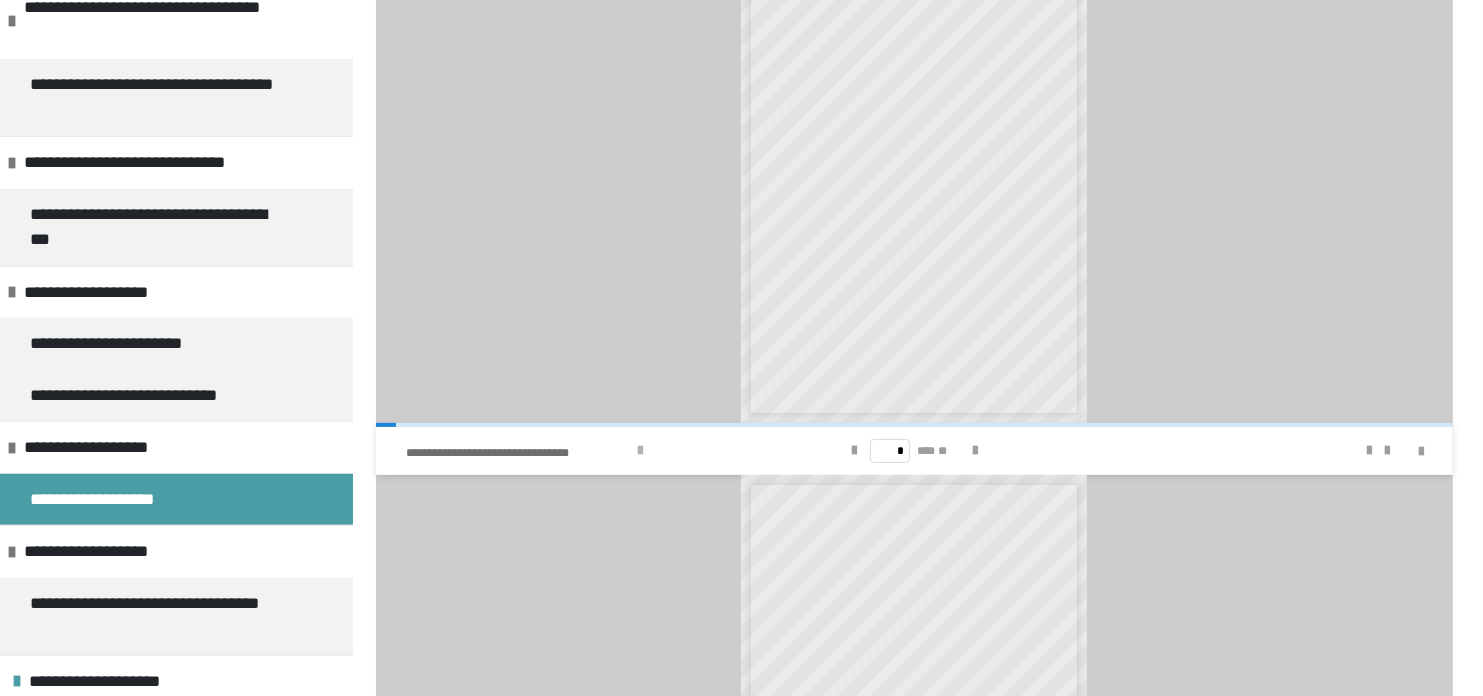 click at bounding box center (641, 451) 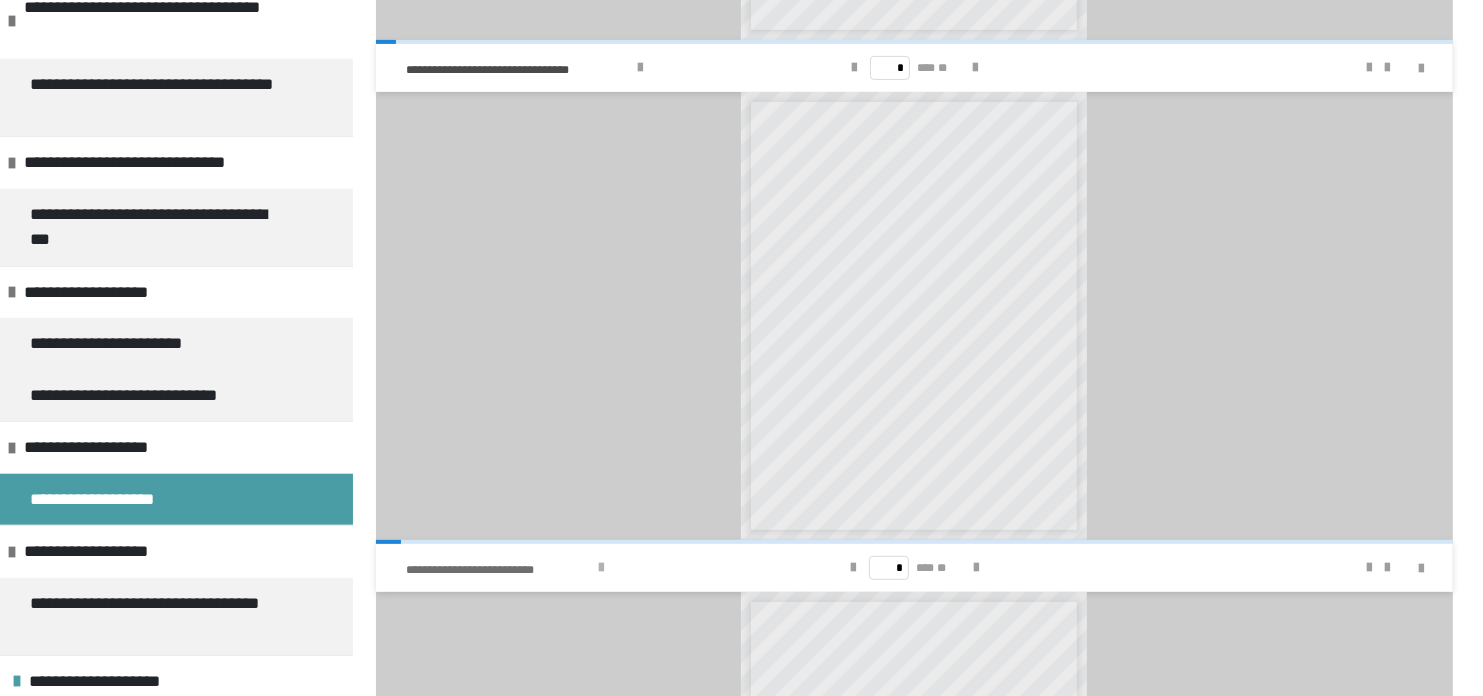 scroll, scrollTop: 759, scrollLeft: 0, axis: vertical 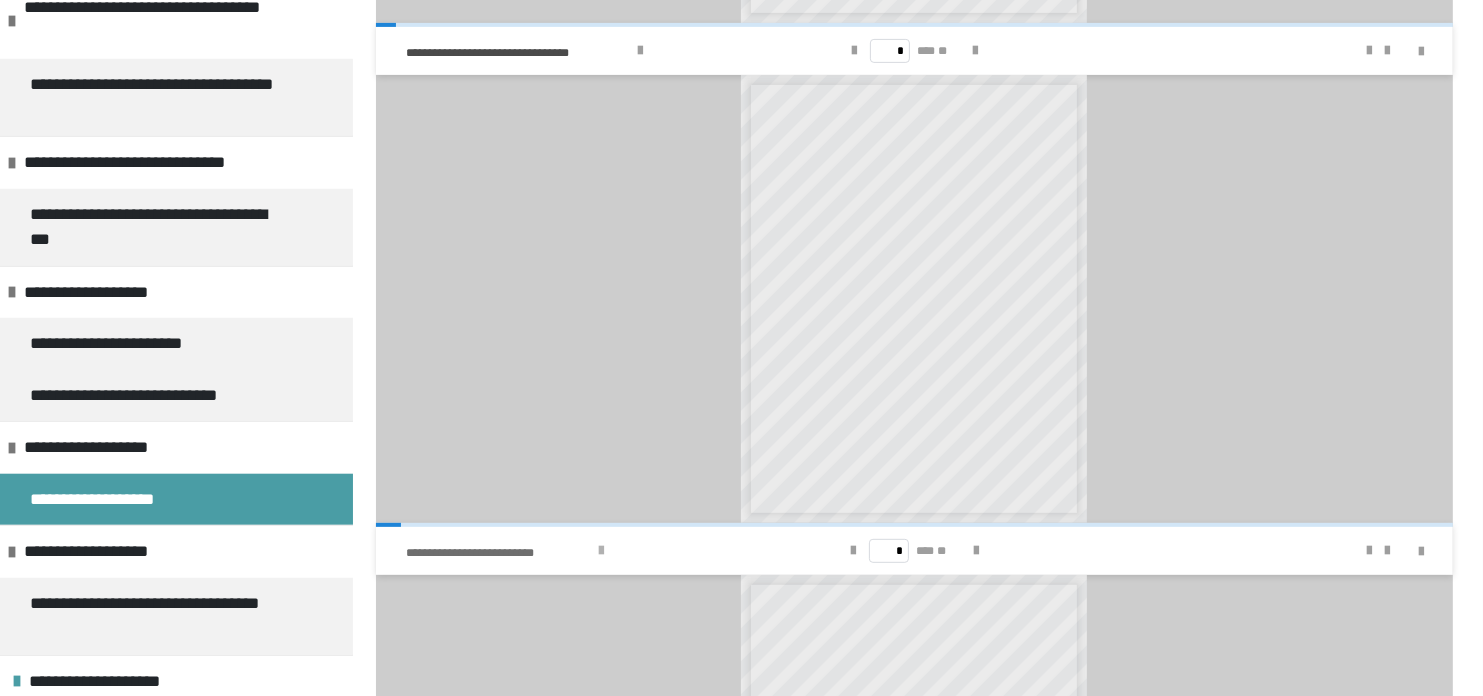 click at bounding box center (601, 551) 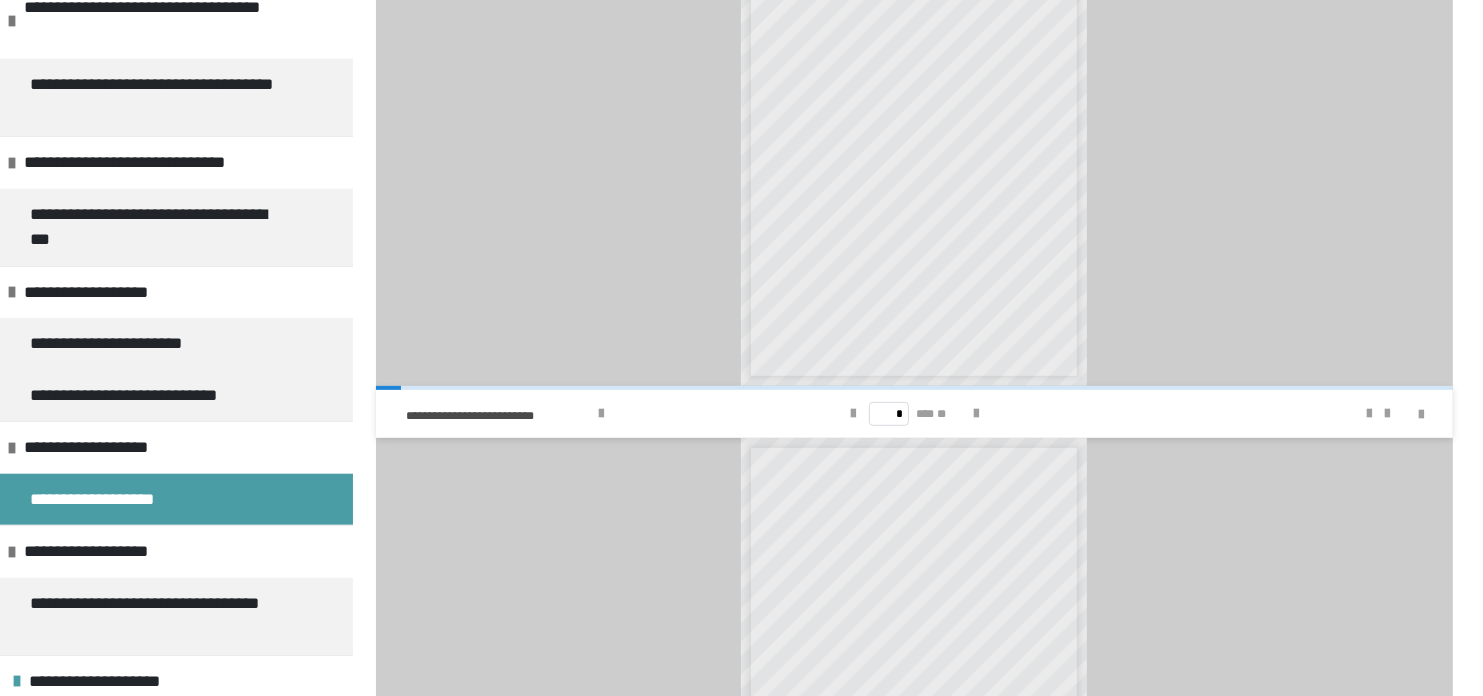 scroll, scrollTop: 1259, scrollLeft: 0, axis: vertical 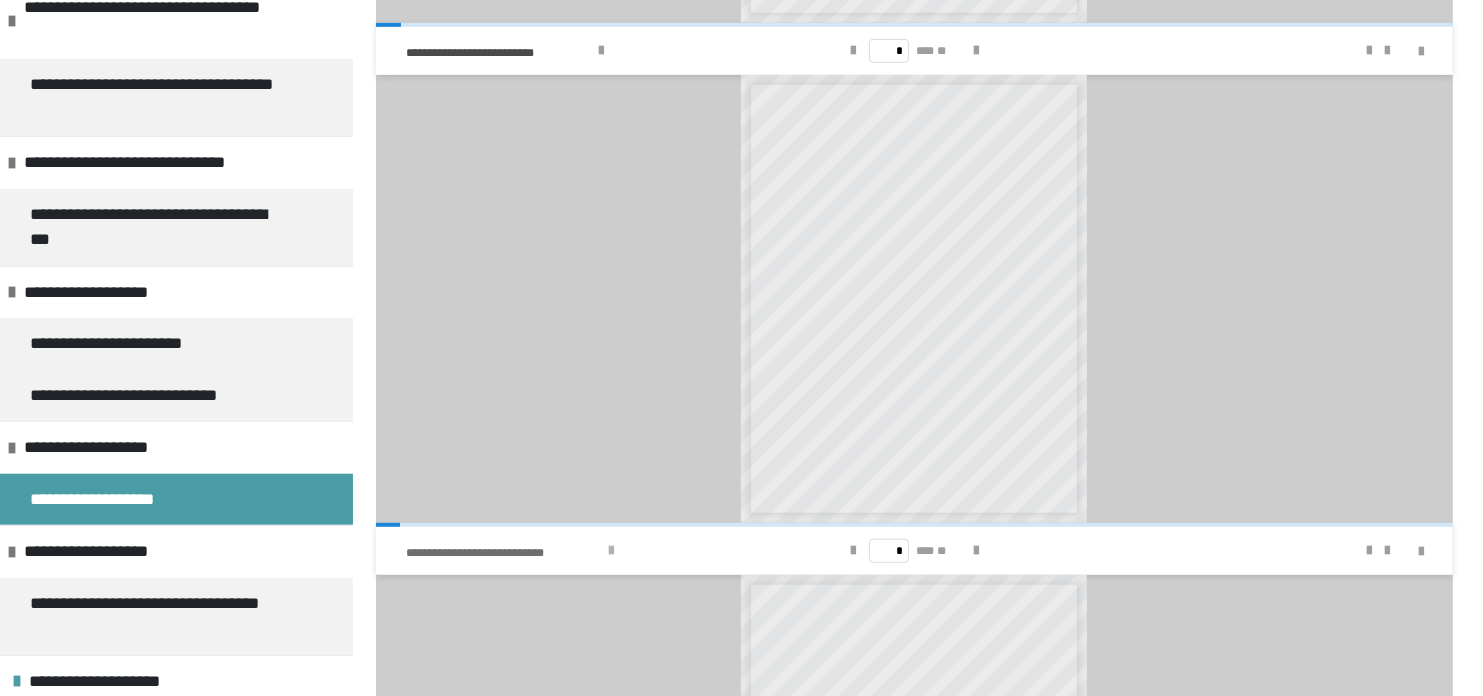 click at bounding box center [611, 551] 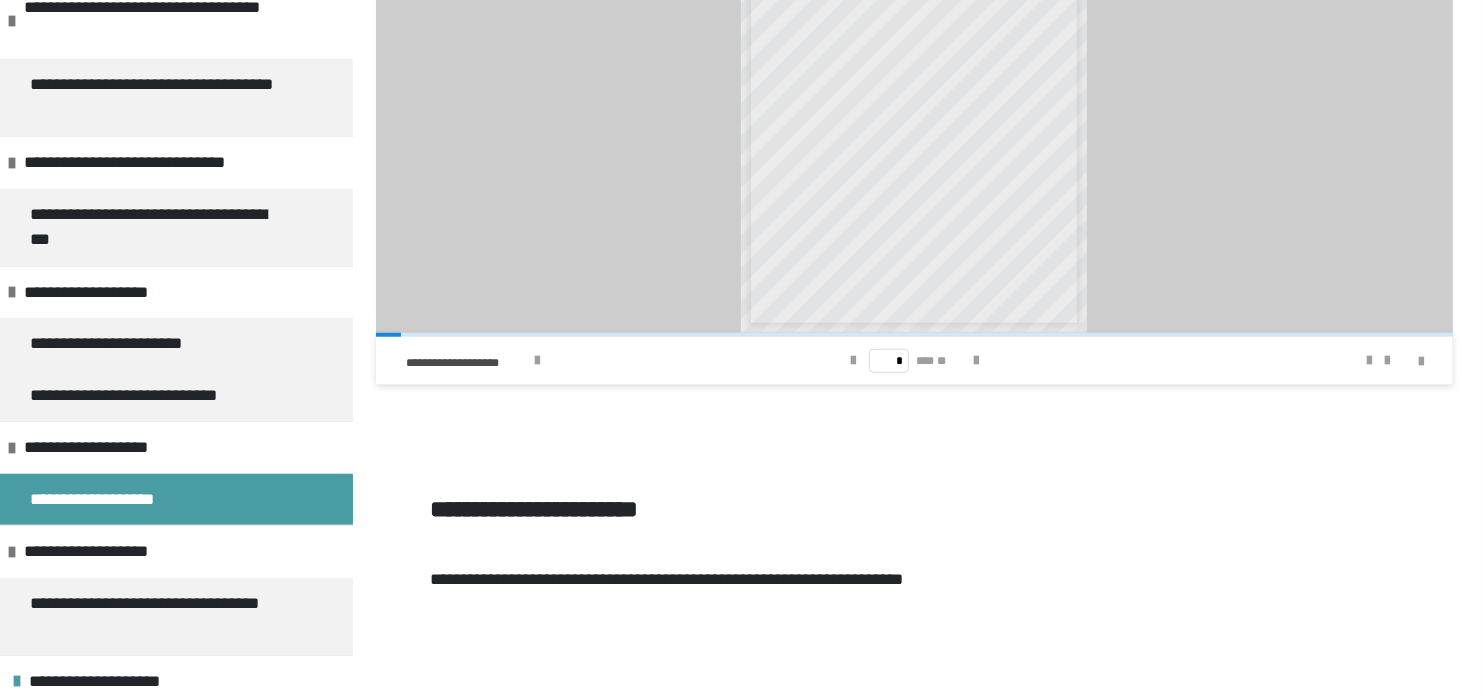 scroll, scrollTop: 1959, scrollLeft: 0, axis: vertical 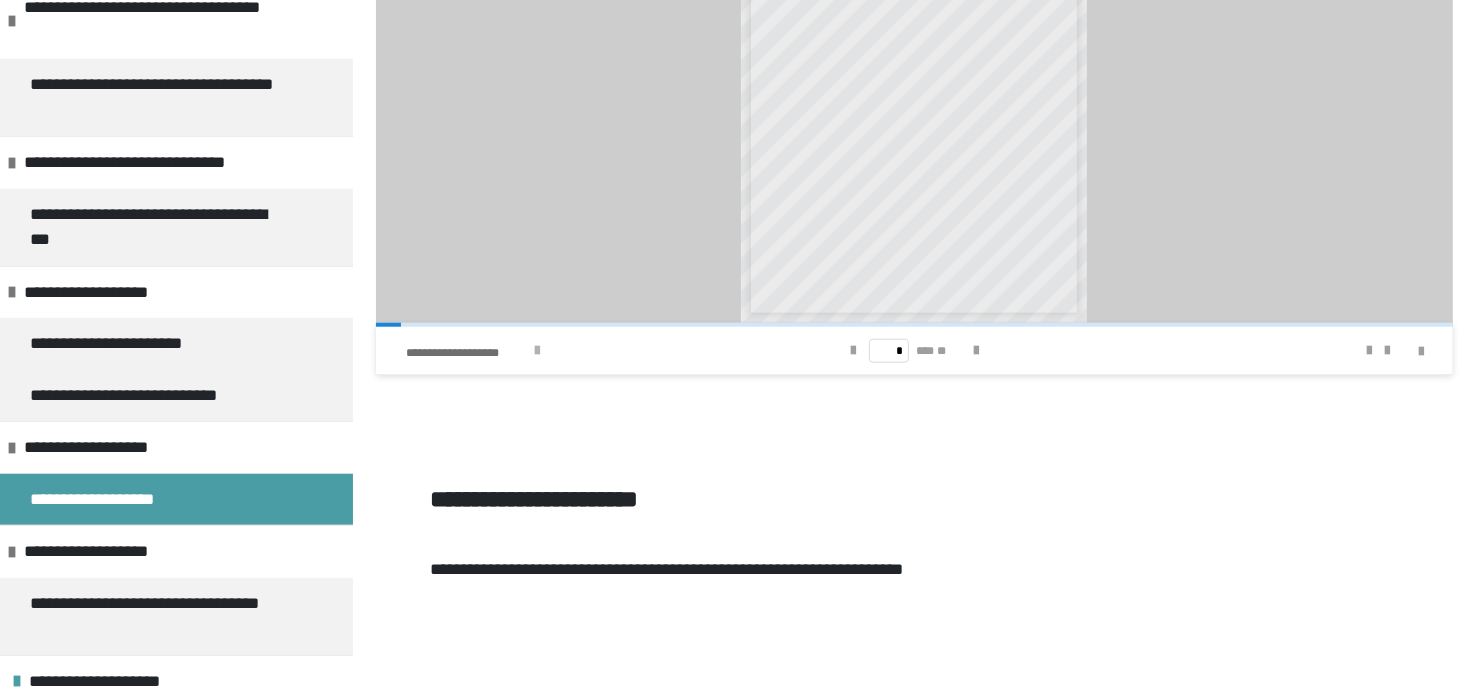 click at bounding box center [537, 351] 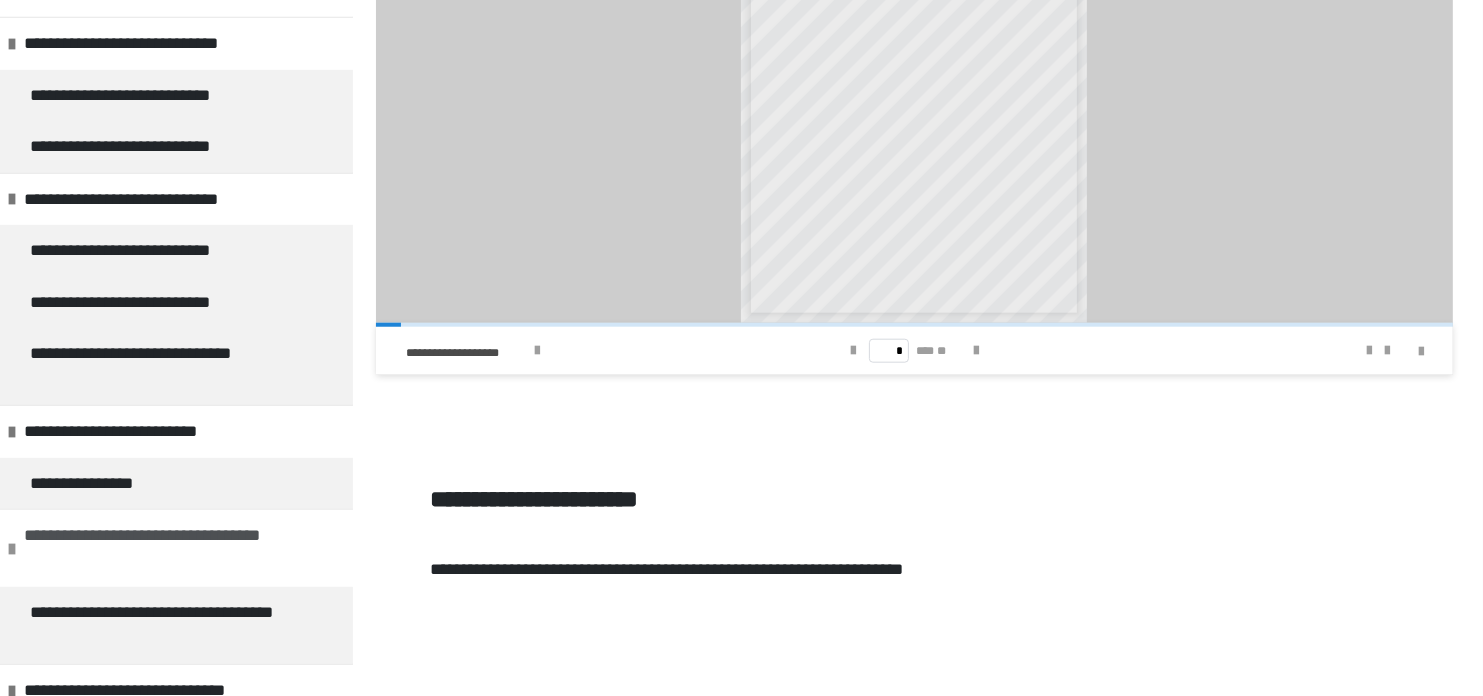 scroll, scrollTop: 1064, scrollLeft: 0, axis: vertical 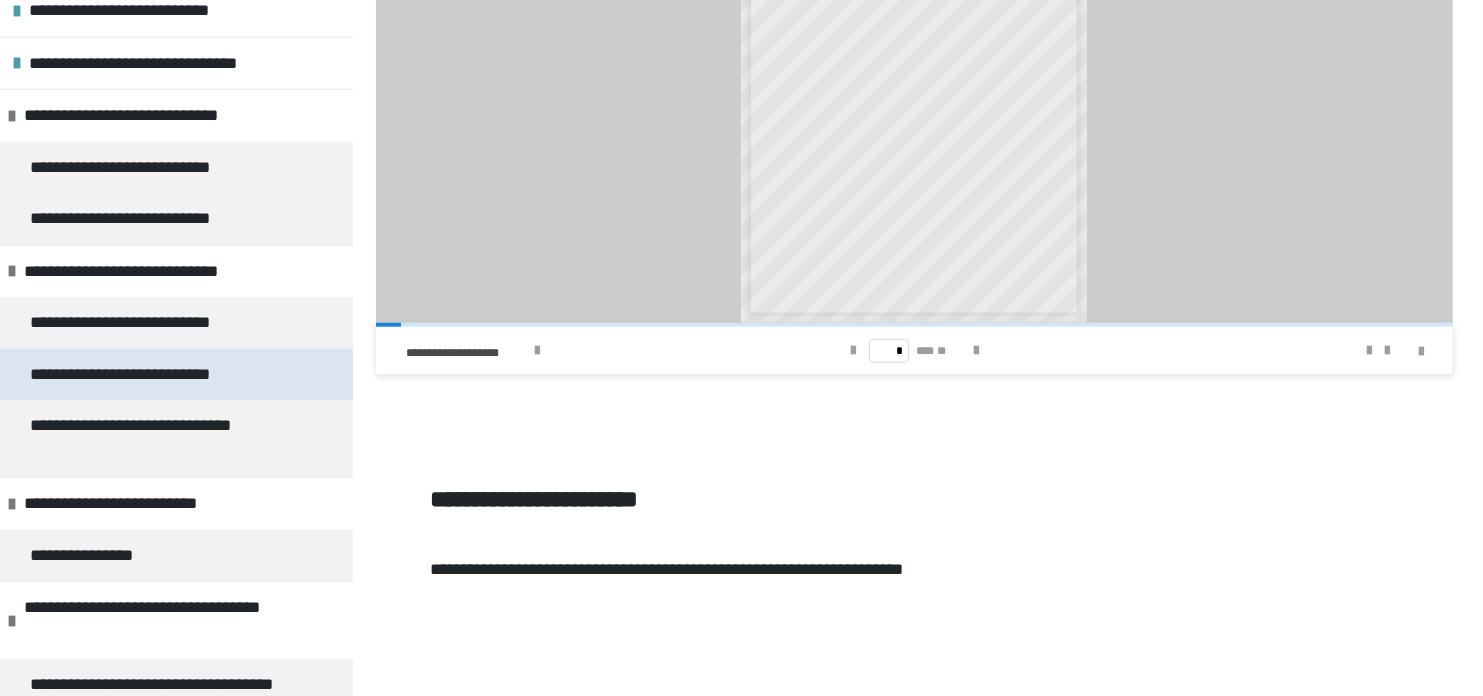 click on "**********" at bounding box center [154, 375] 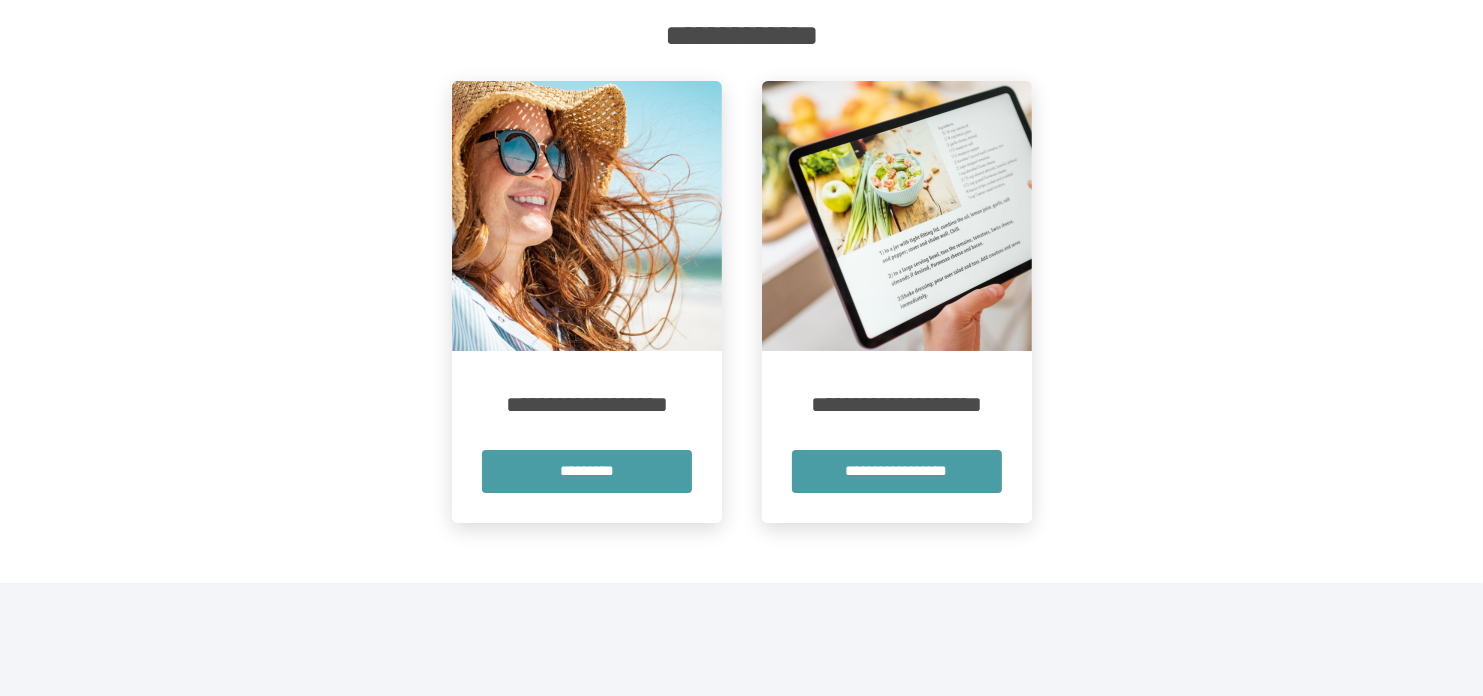 scroll, scrollTop: 45, scrollLeft: 0, axis: vertical 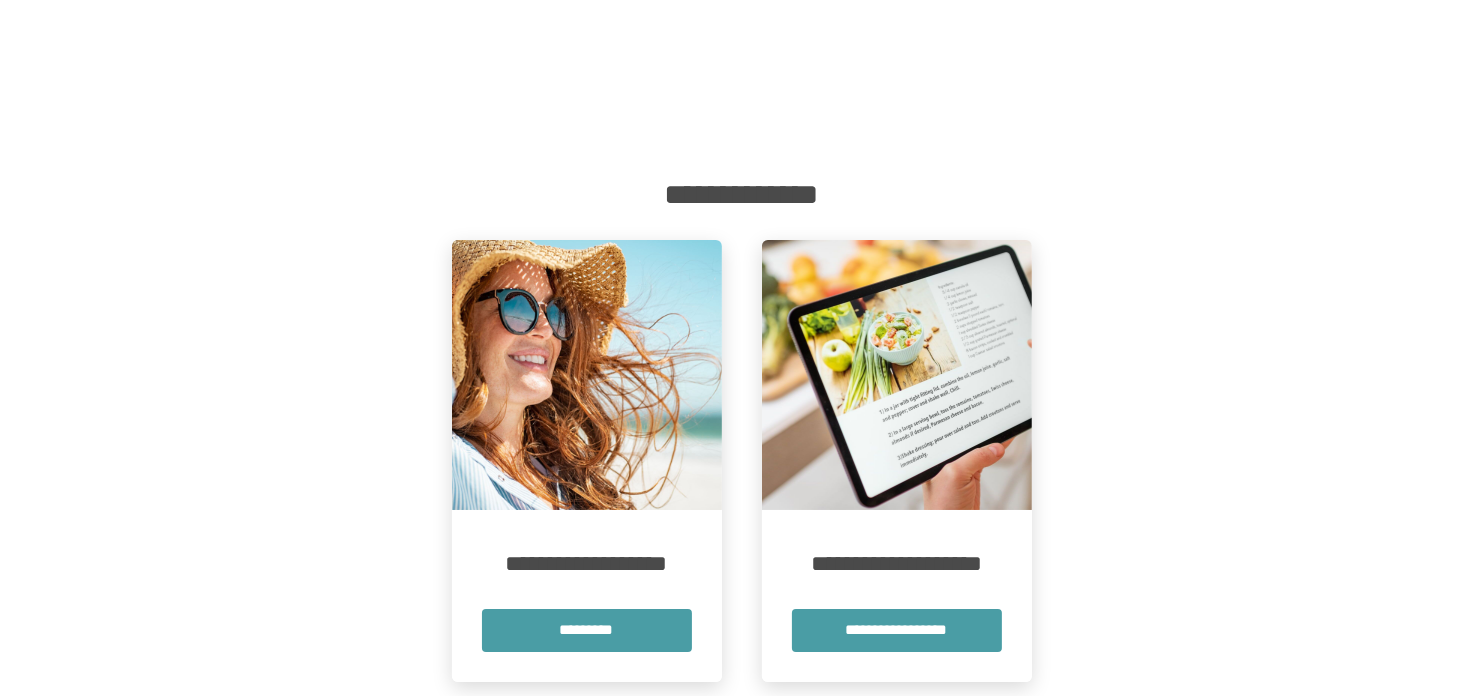 click at bounding box center (587, 375) 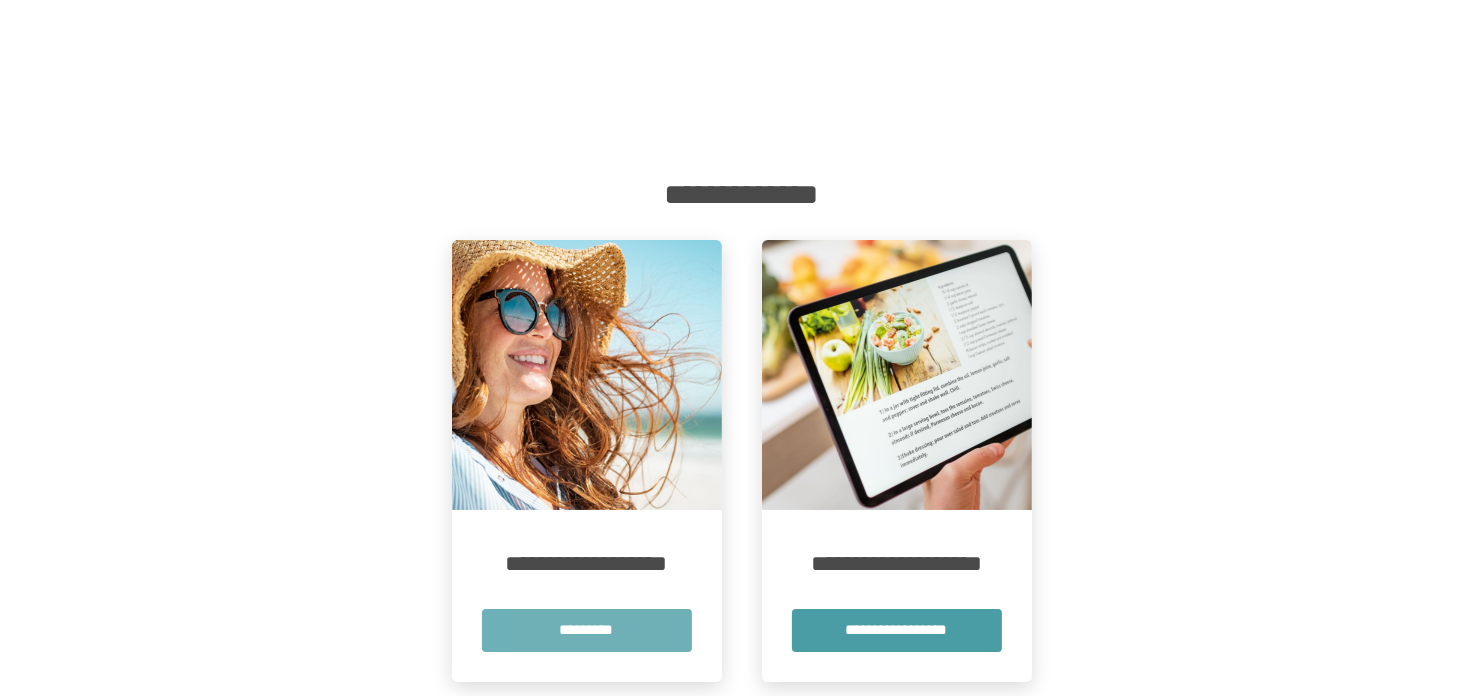 click on "*********" at bounding box center [587, 630] 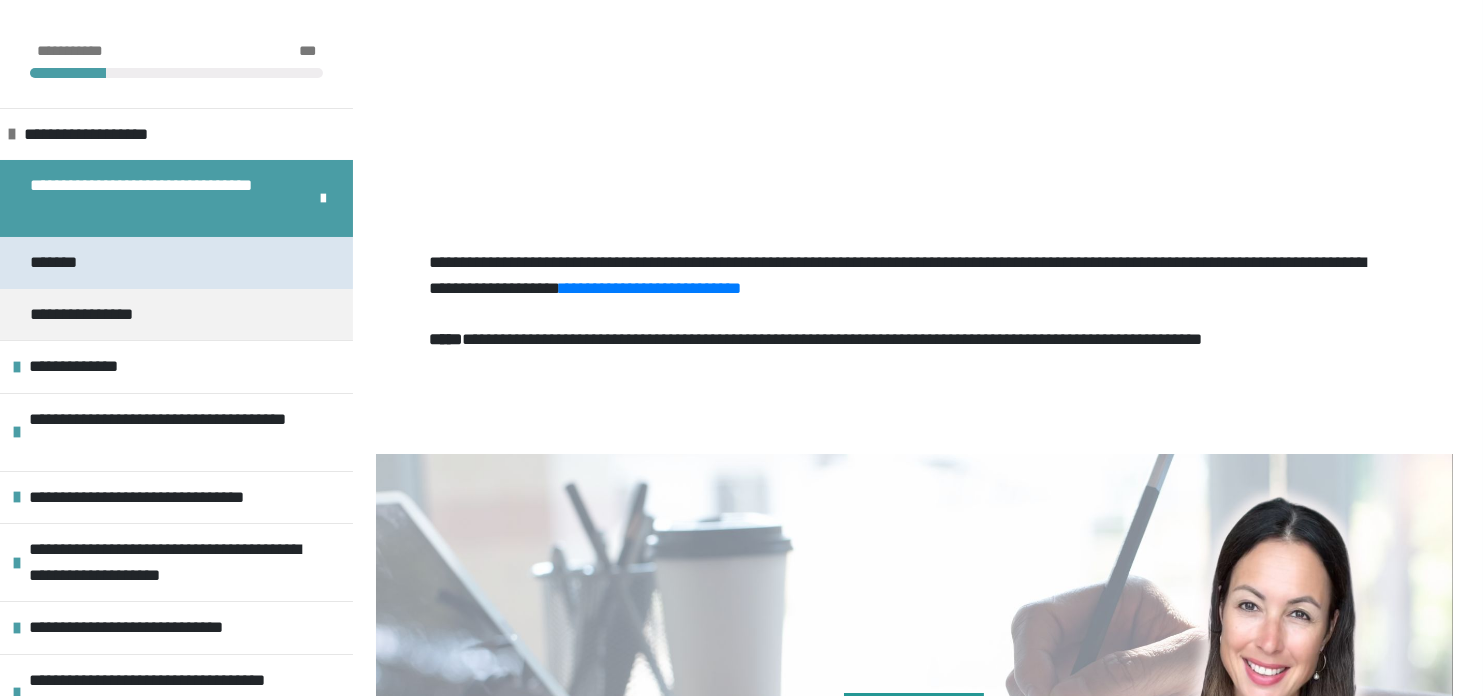 scroll, scrollTop: 700, scrollLeft: 0, axis: vertical 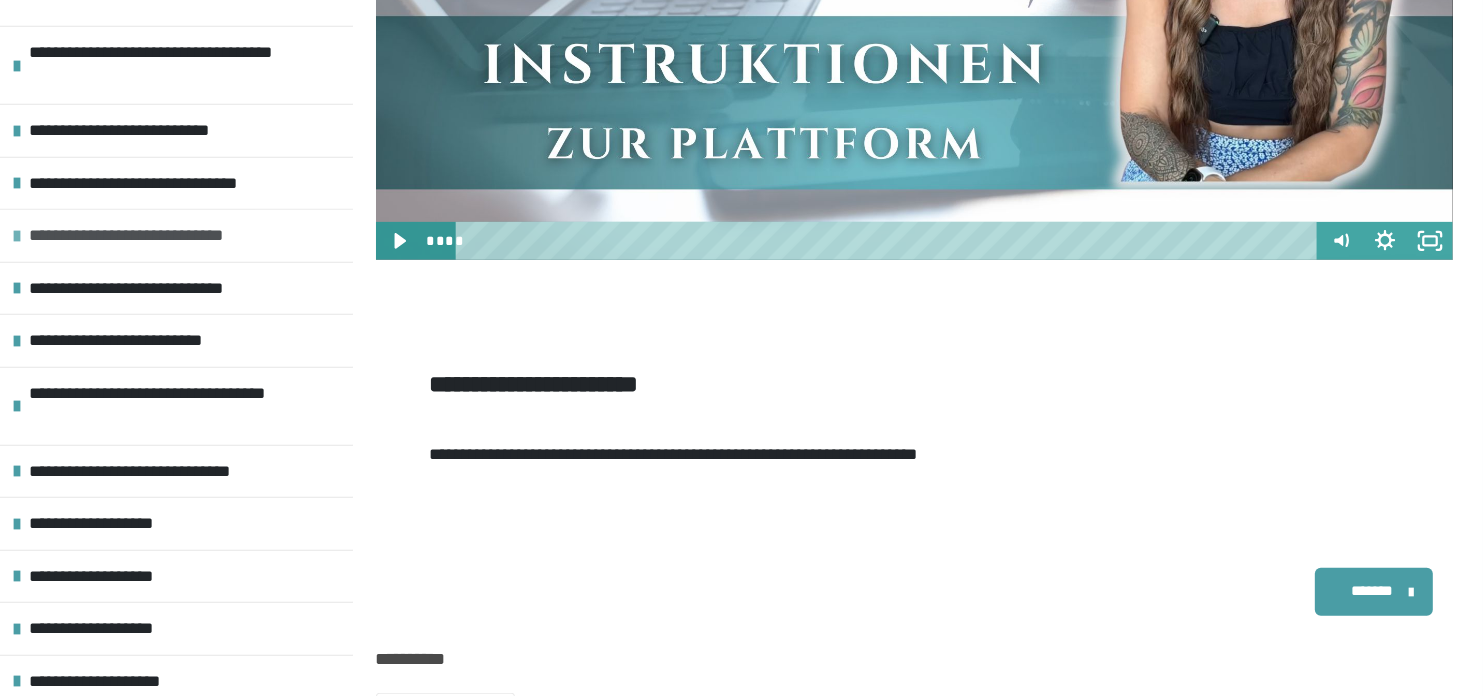 click on "**********" at bounding box center (159, 236) 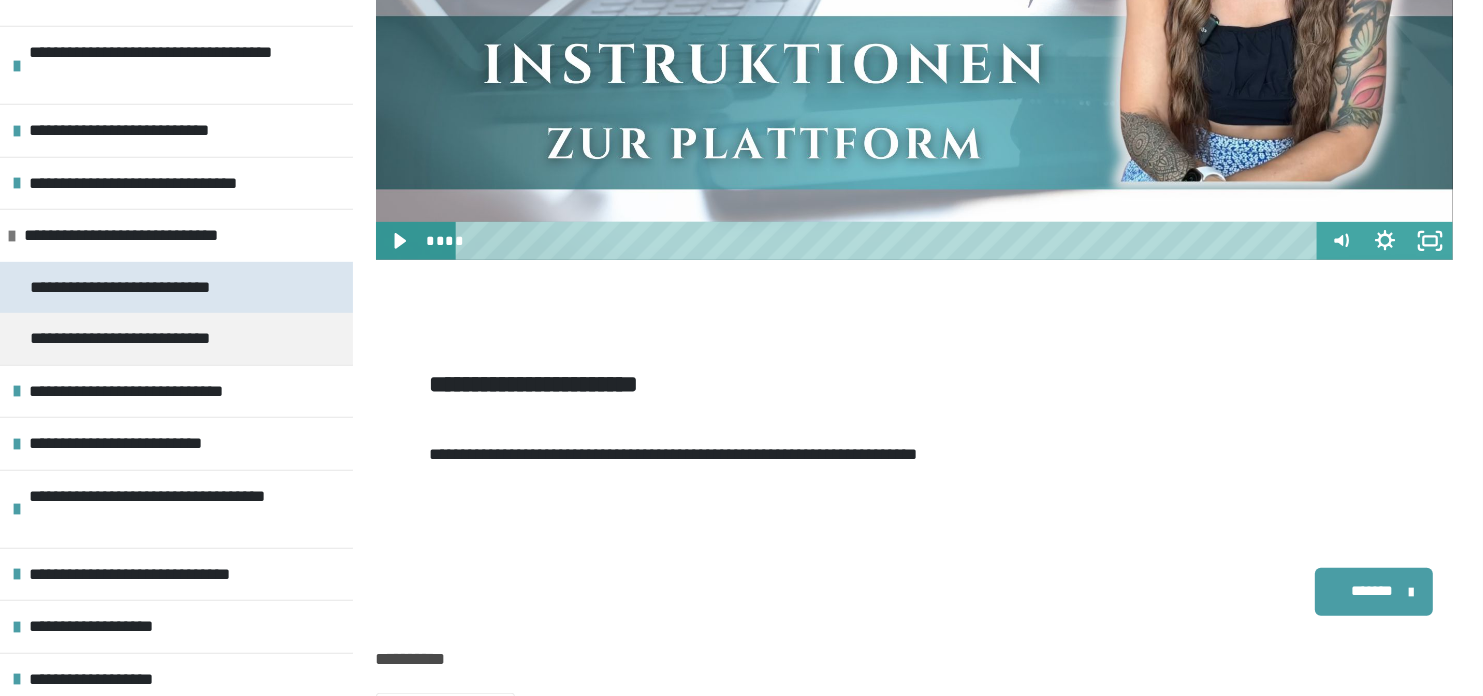click on "**********" at bounding box center [136, 288] 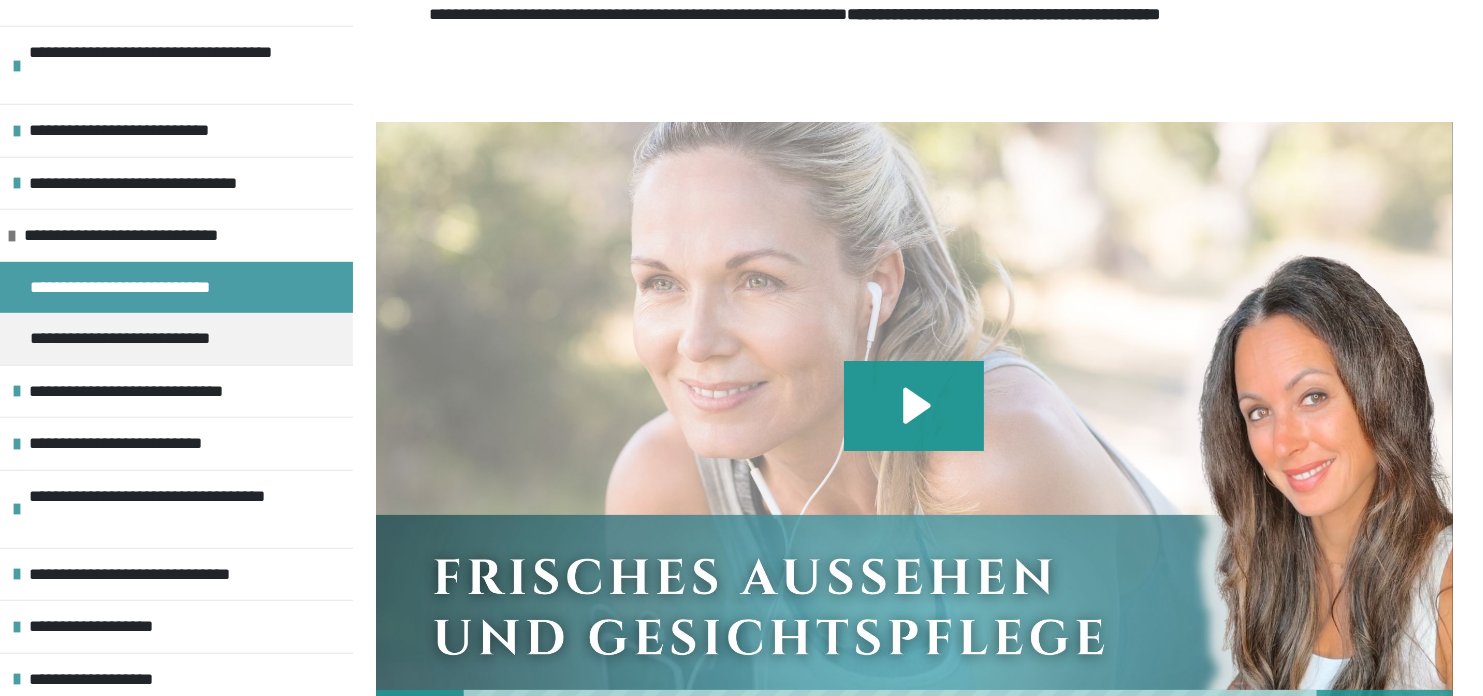 scroll, scrollTop: 459, scrollLeft: 0, axis: vertical 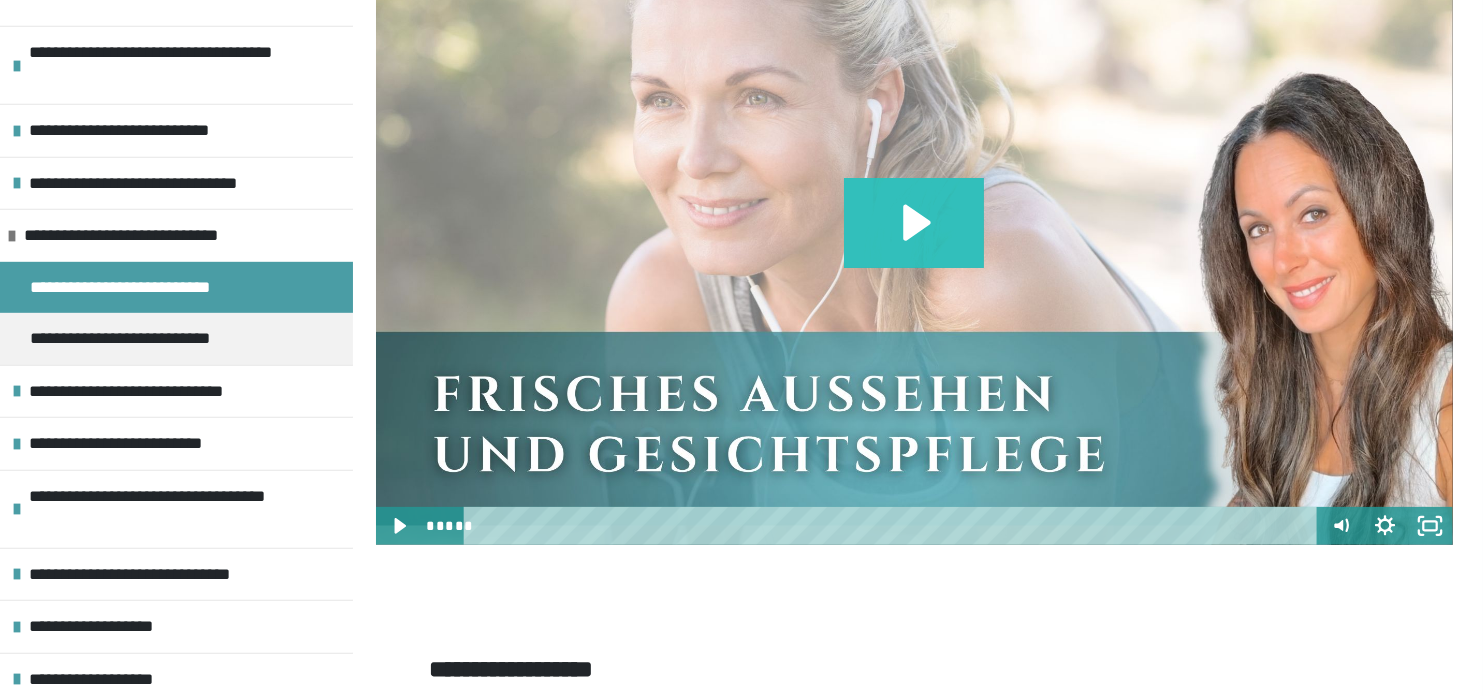 click 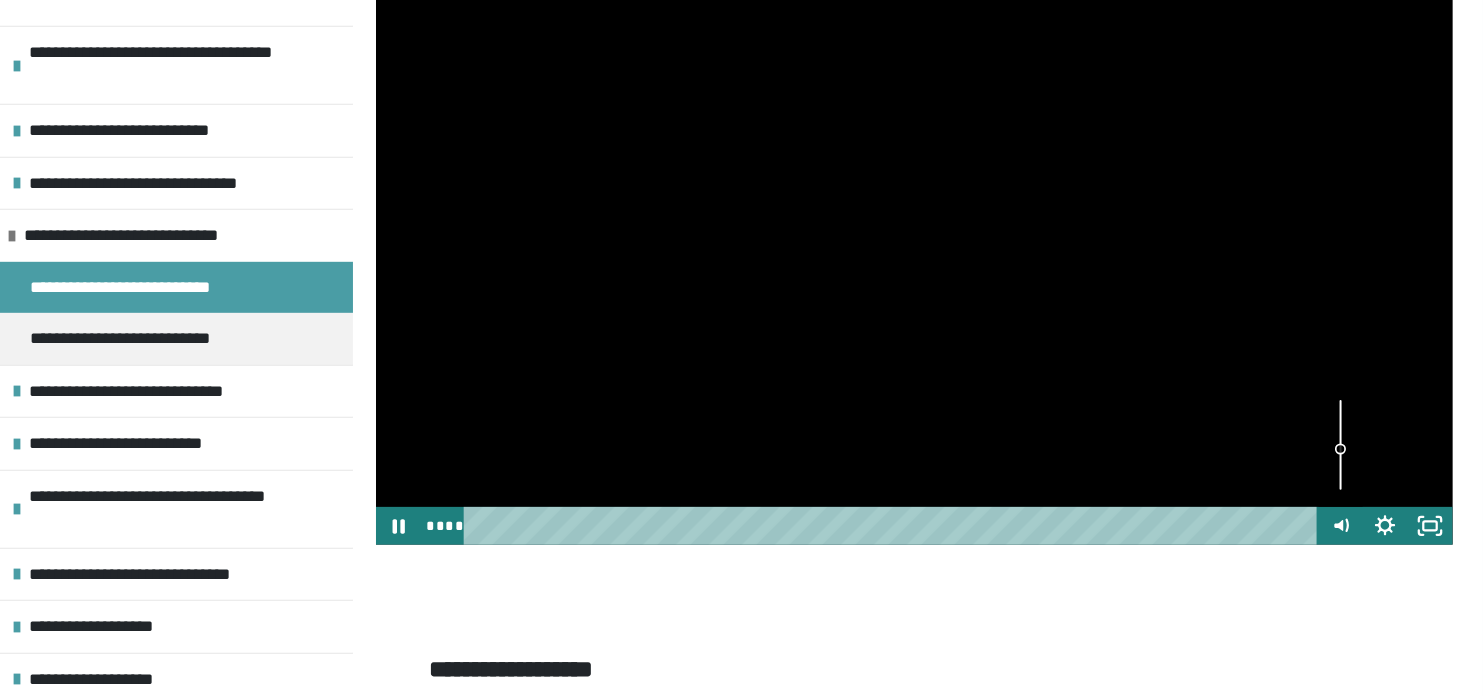 click at bounding box center [1340, 444] 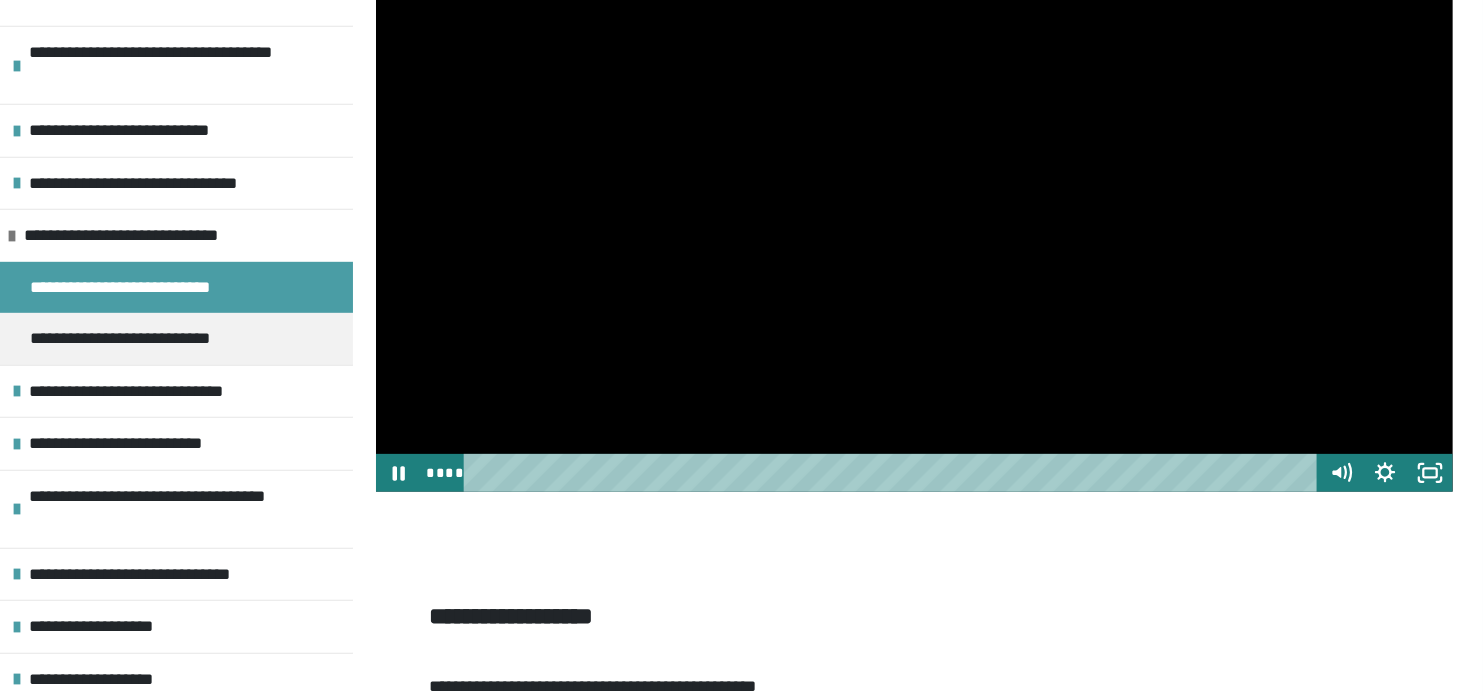 scroll, scrollTop: 0, scrollLeft: 0, axis: both 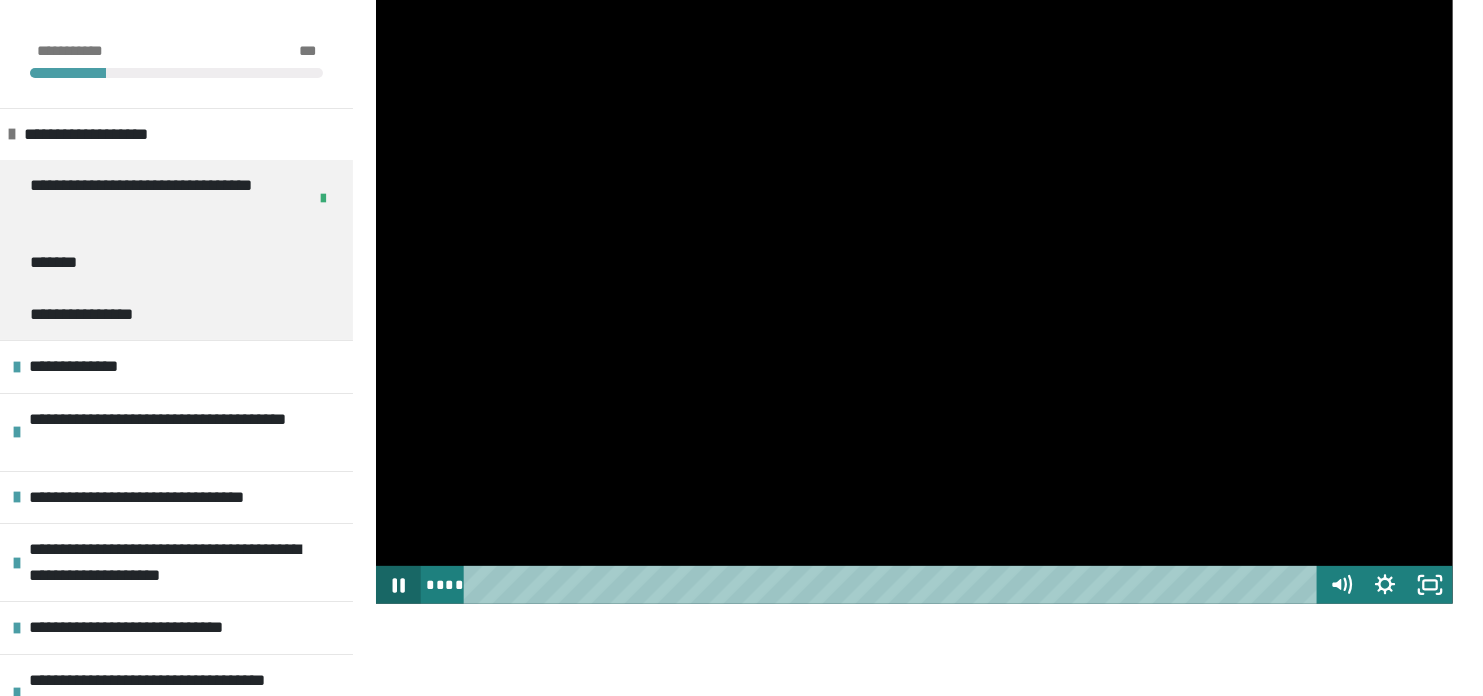 click 